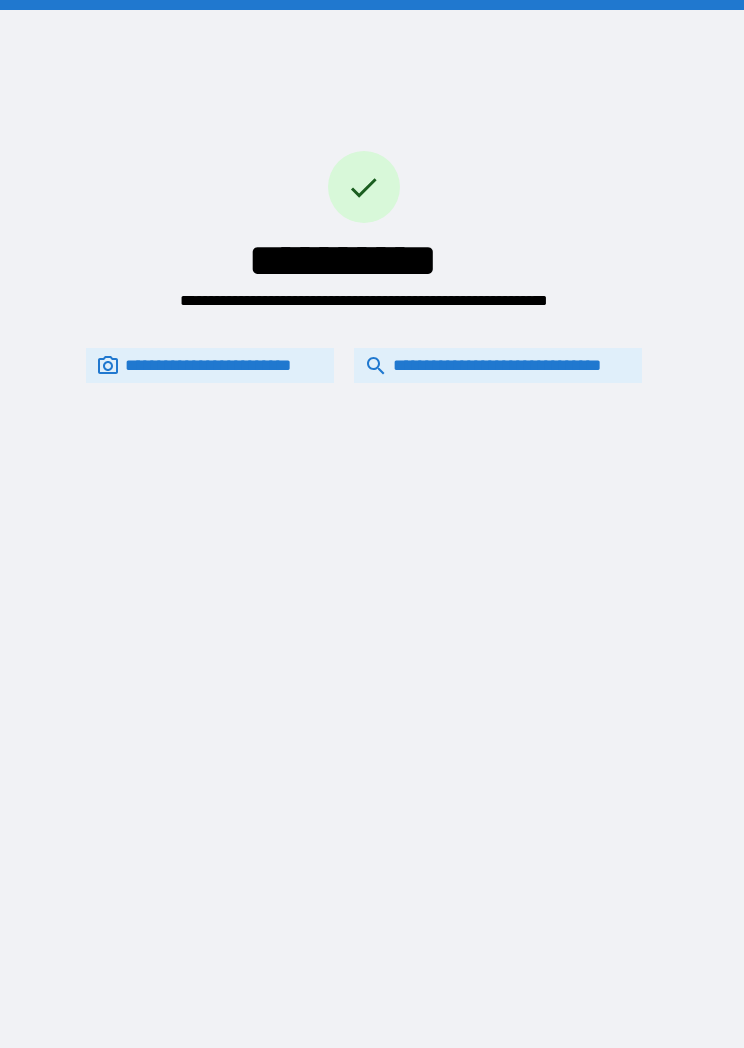 scroll, scrollTop: 46, scrollLeft: 3, axis: both 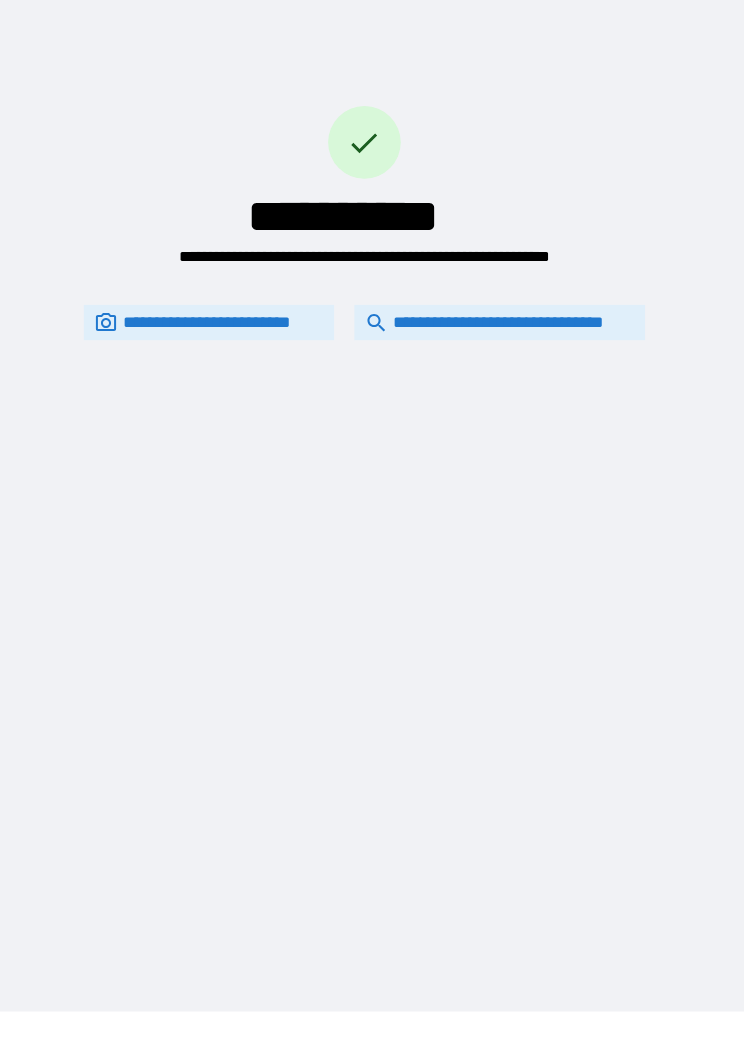 click on "**********" at bounding box center (498, 329) 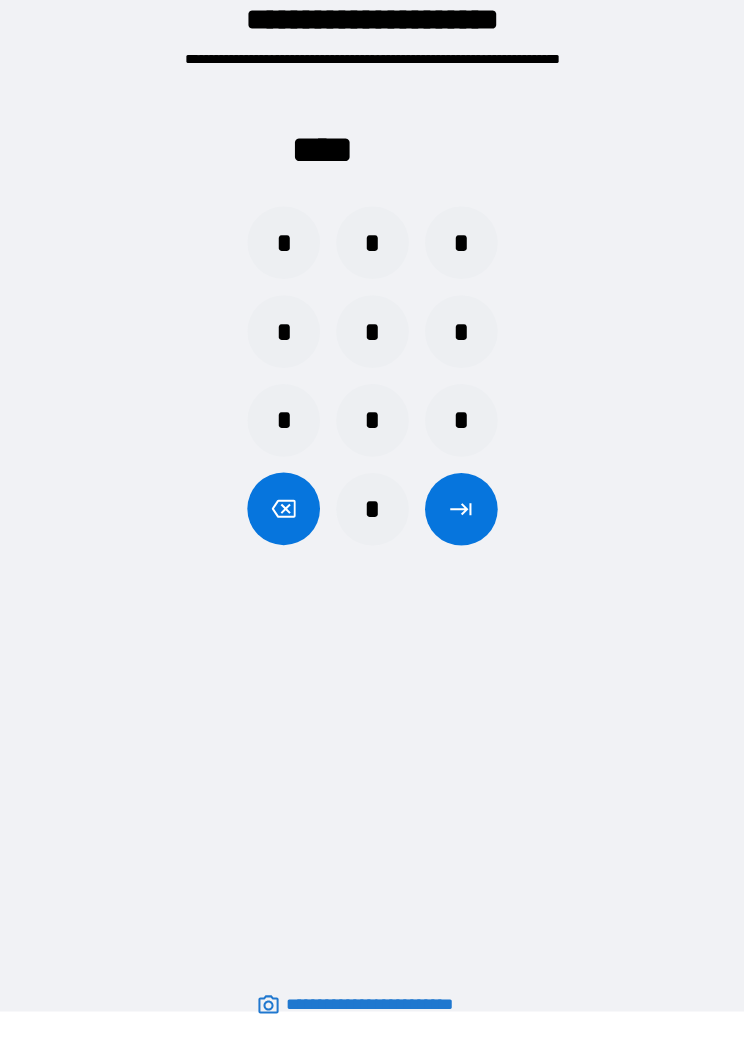 click on "*" at bounding box center [284, 250] 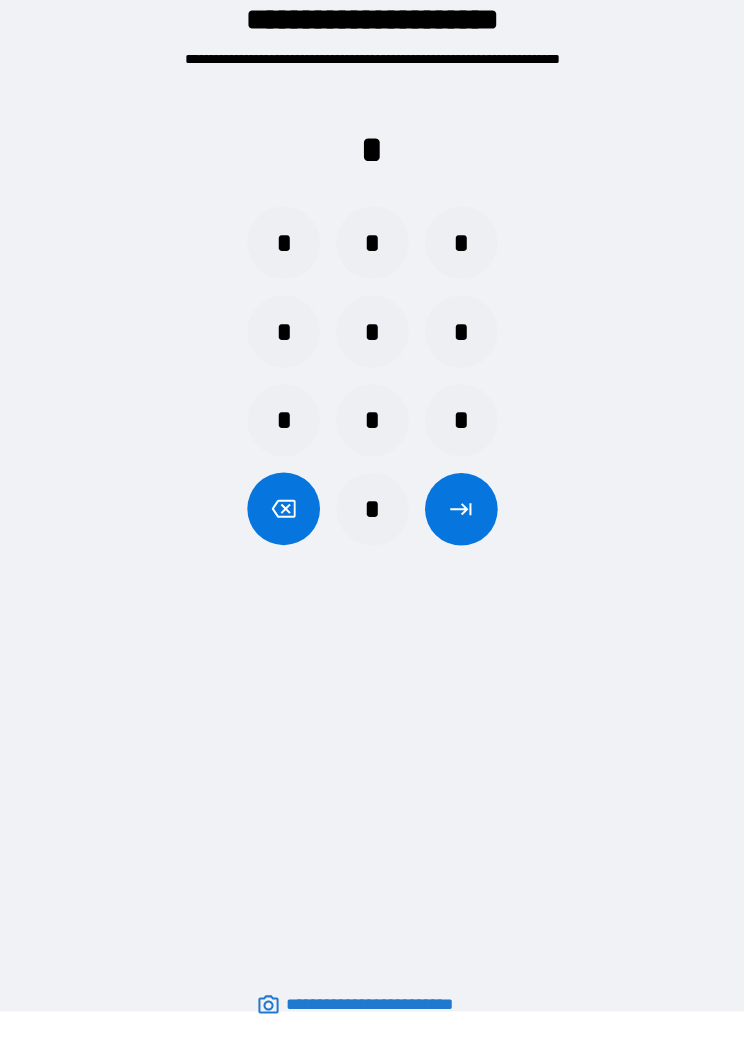 click on "*" at bounding box center [460, 338] 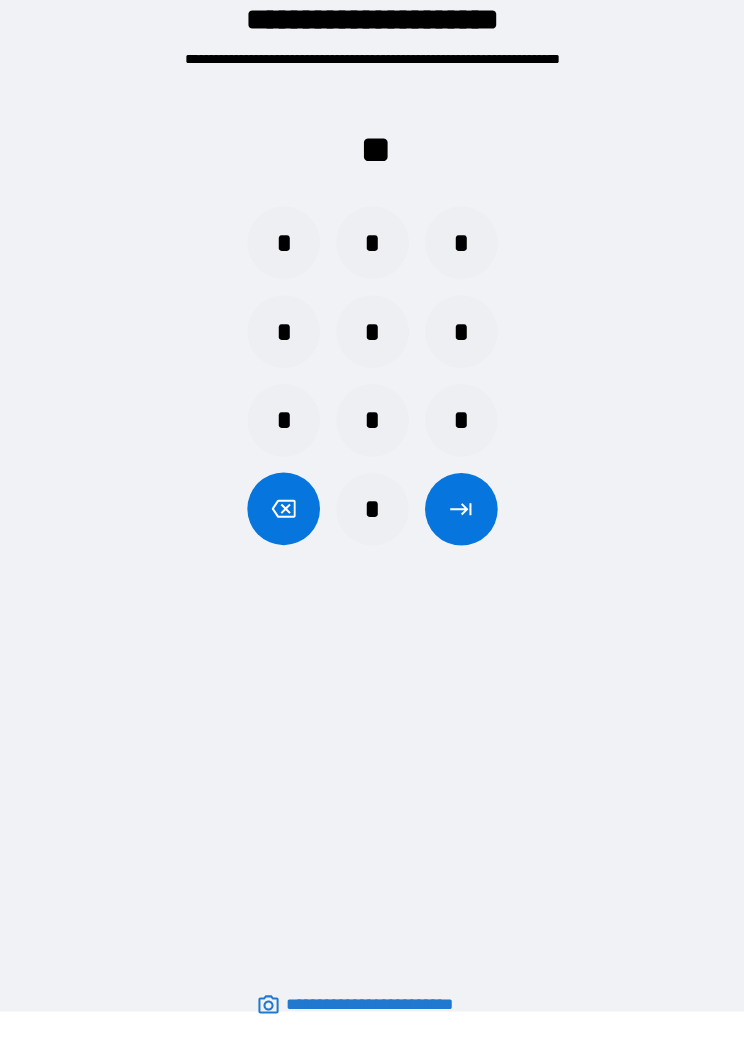 click on "*" at bounding box center [372, 514] 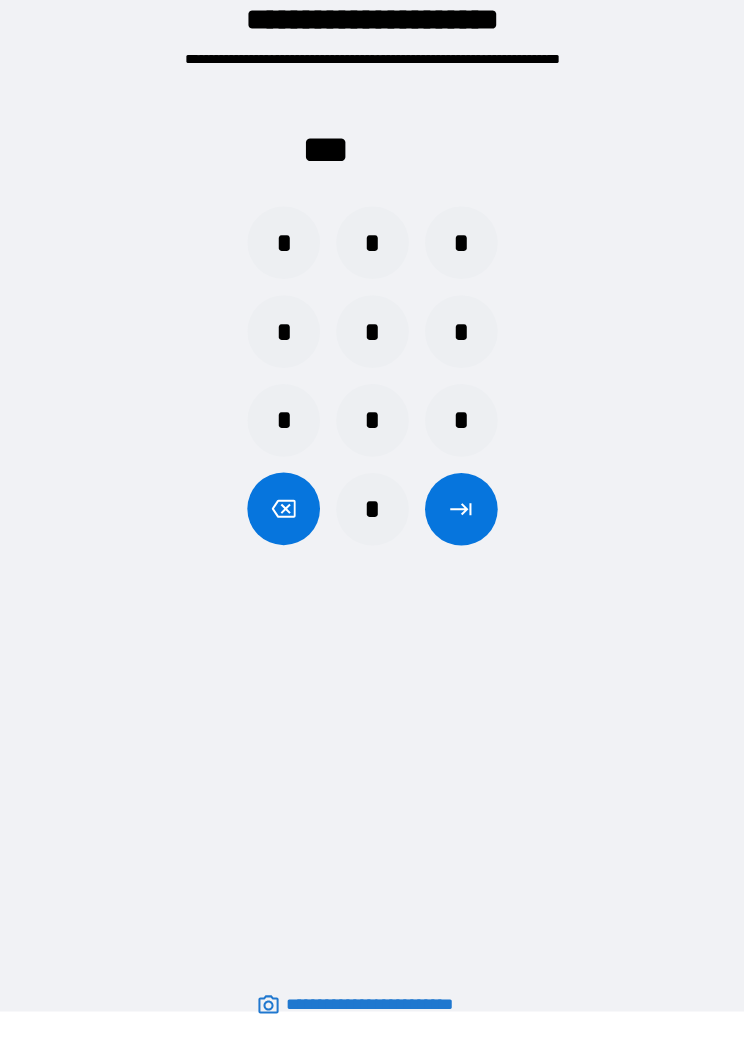 click on "*" at bounding box center (372, 514) 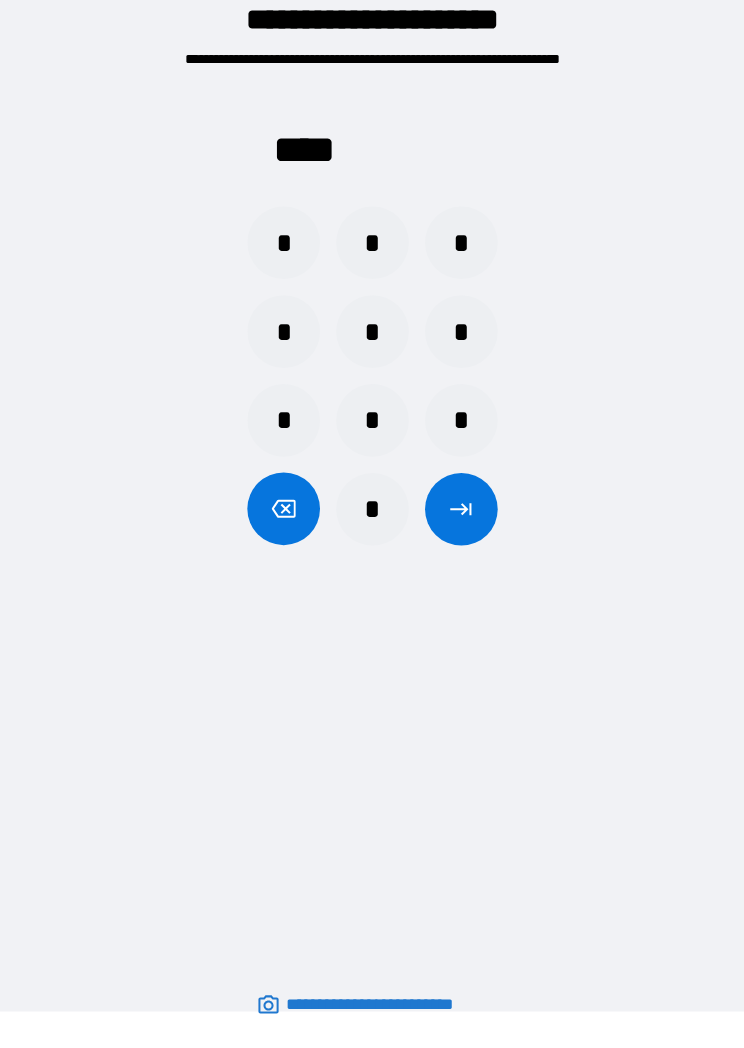 click 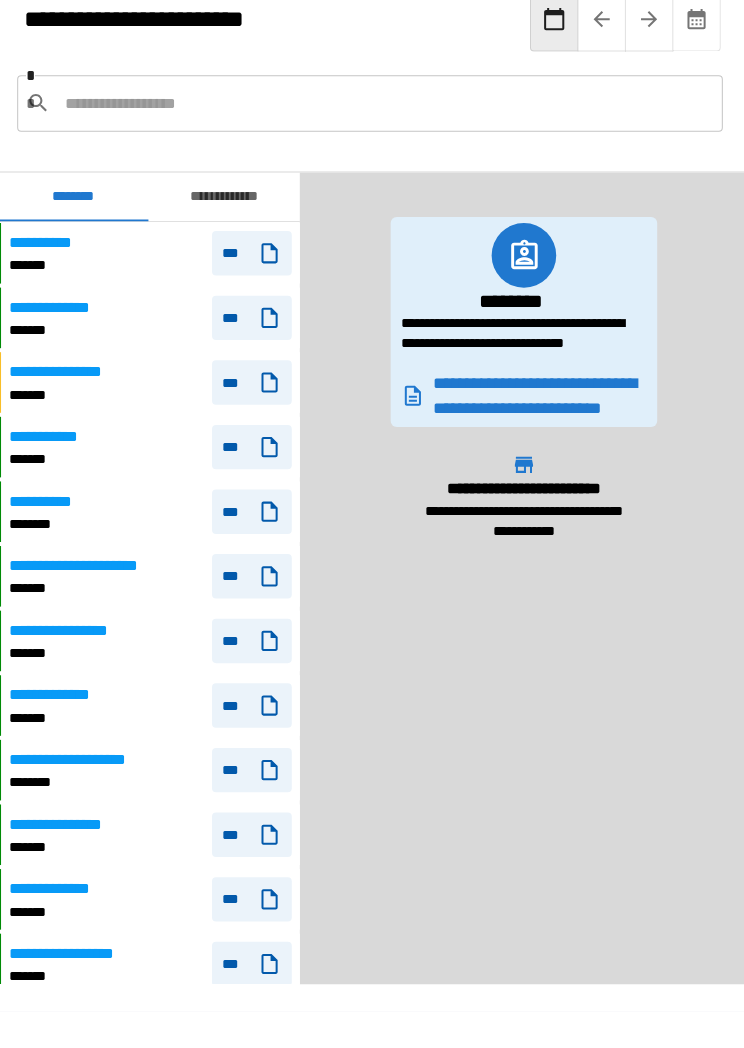 click 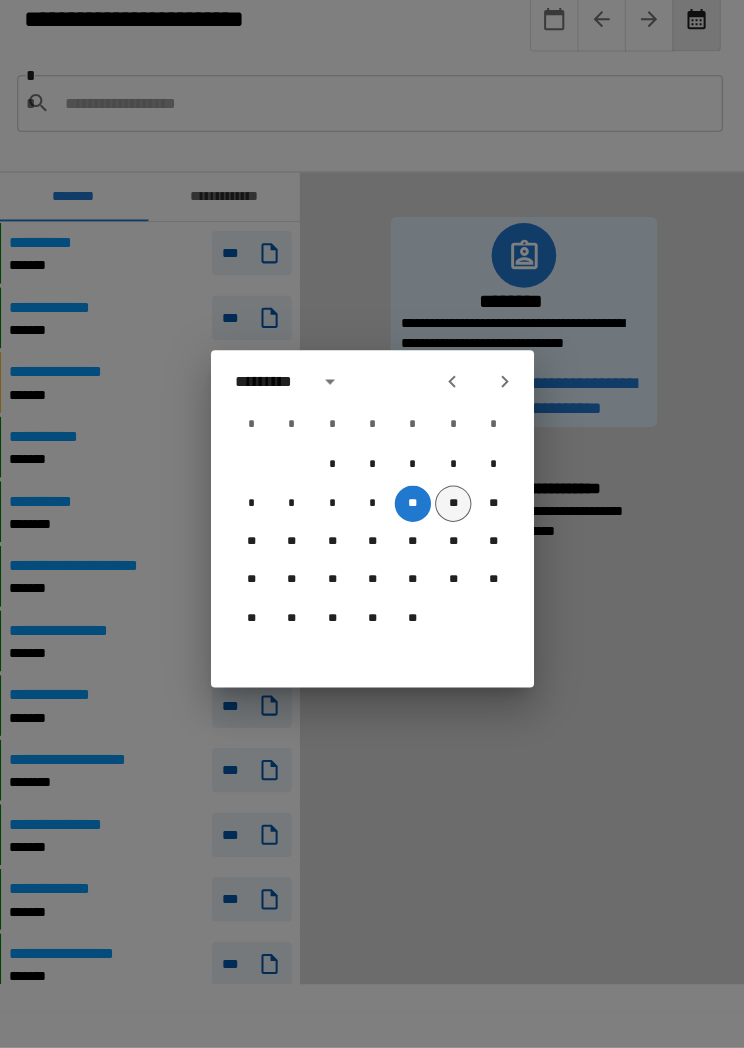 click on "**" at bounding box center (452, 509) 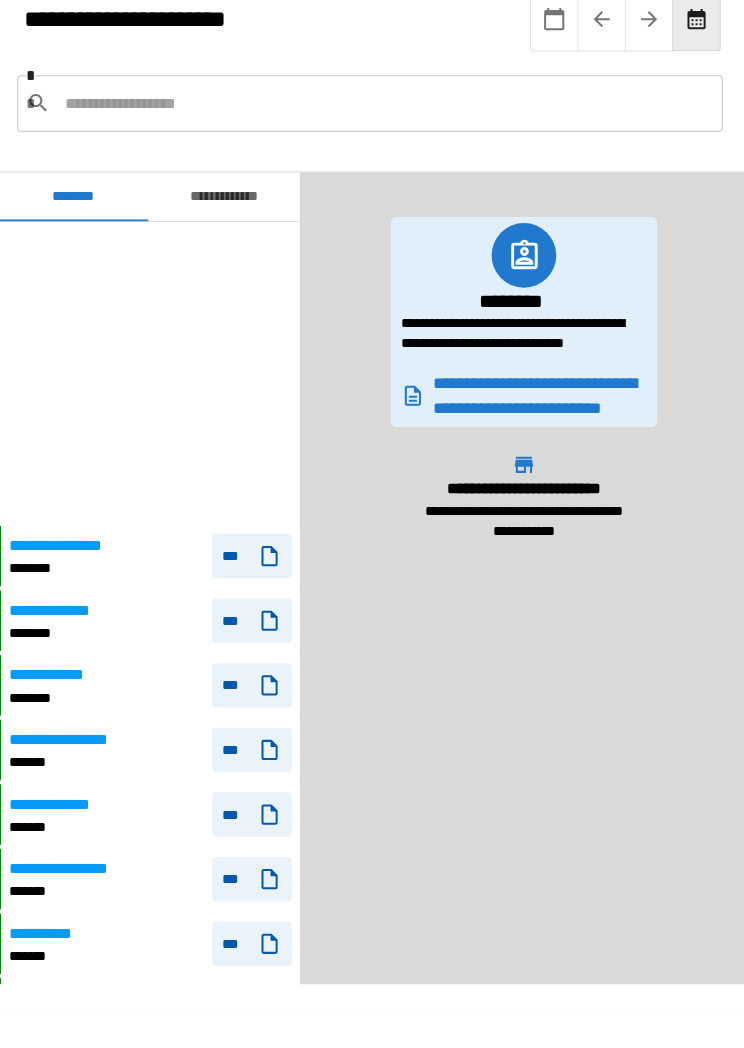 scroll, scrollTop: 300, scrollLeft: 0, axis: vertical 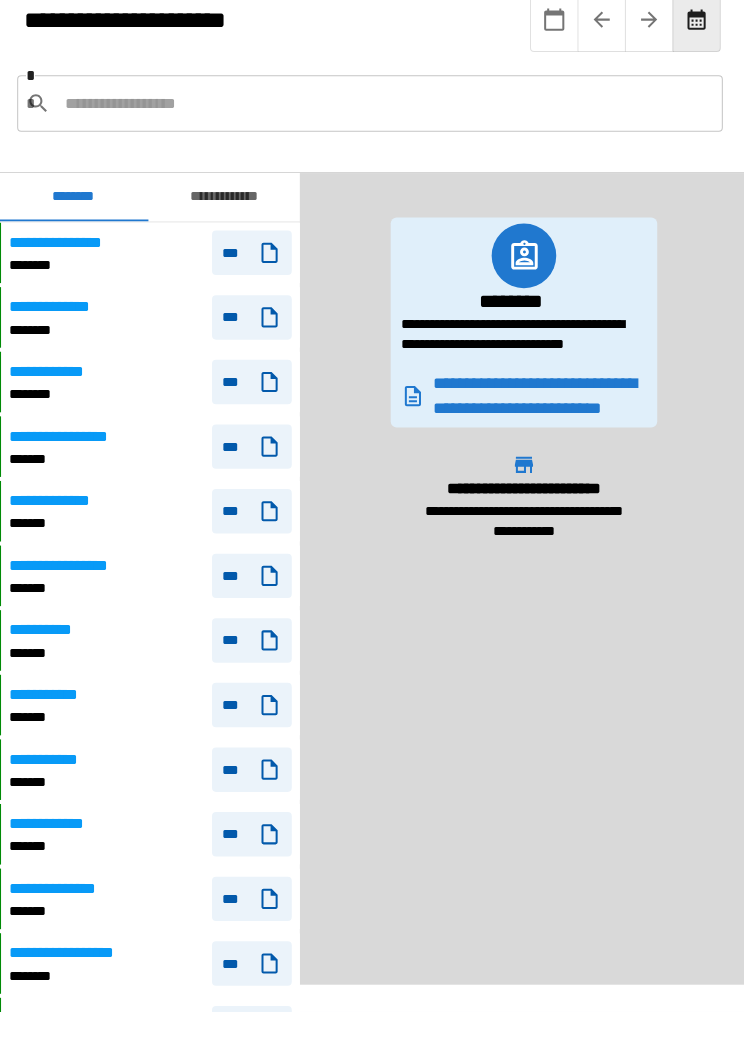 click on "**********" at bounding box center [225, 205] 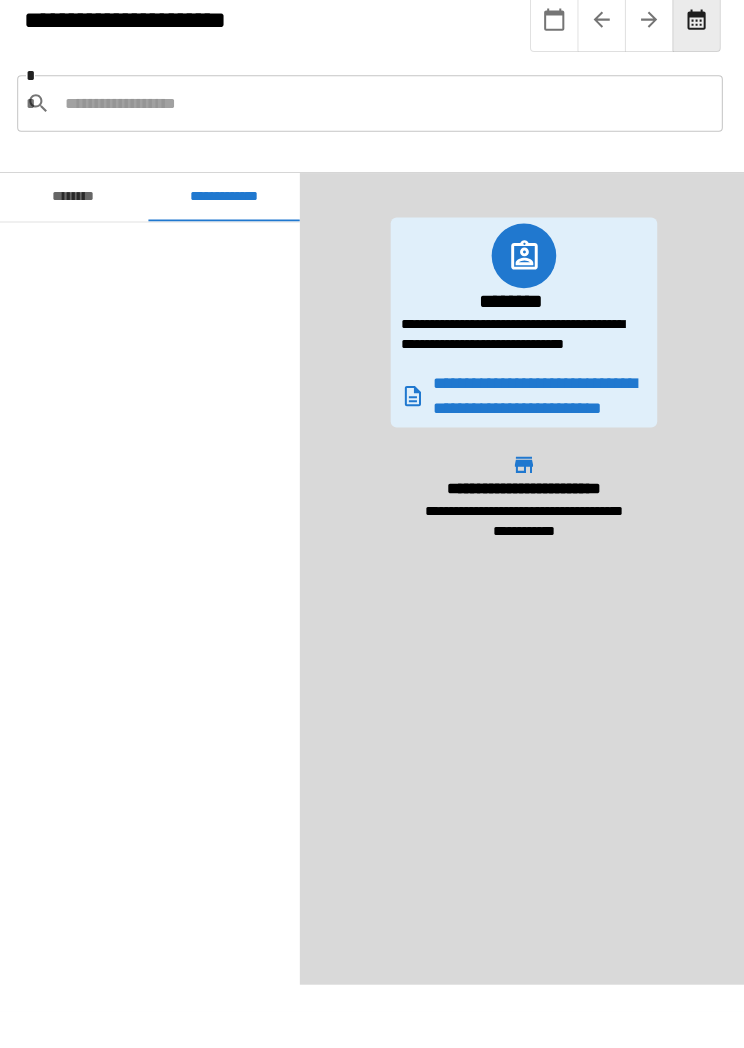scroll, scrollTop: 0, scrollLeft: 0, axis: both 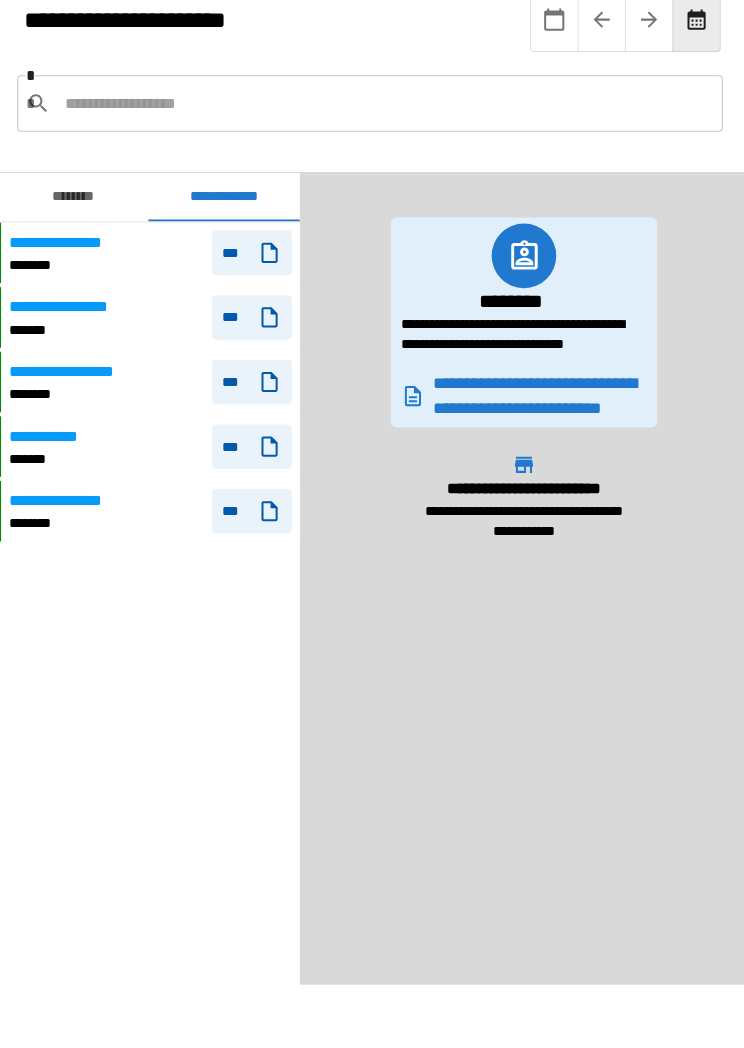 click on "**********" at bounding box center (152, 388) 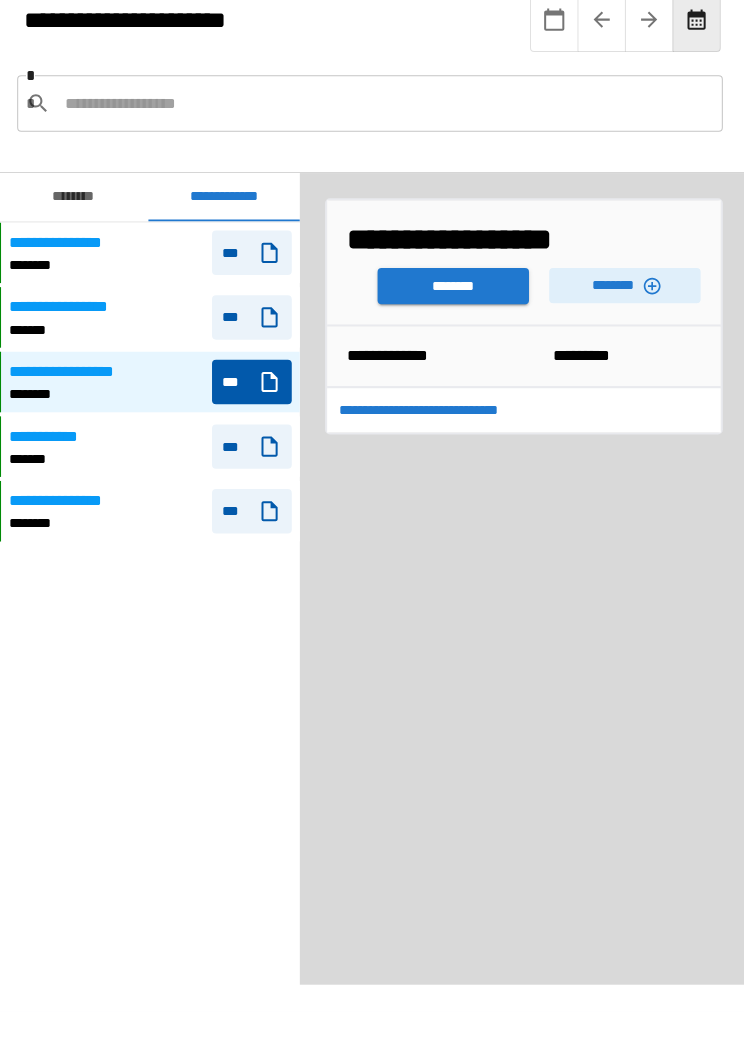 click on "********" at bounding box center (452, 293) 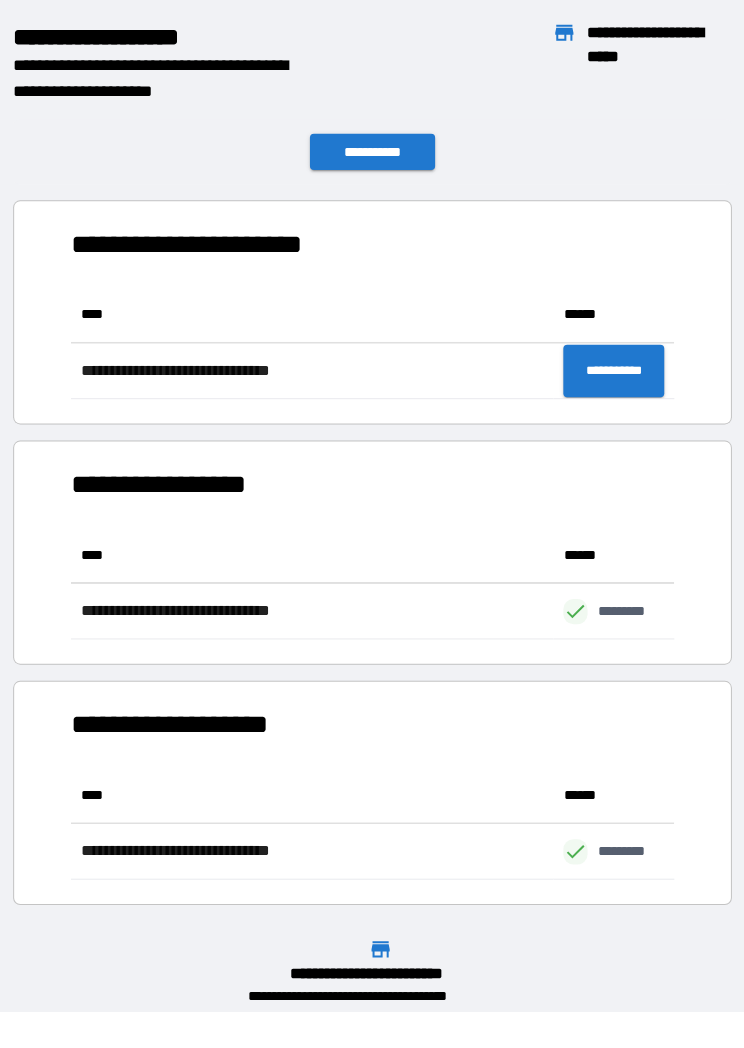 scroll, scrollTop: 1, scrollLeft: 1, axis: both 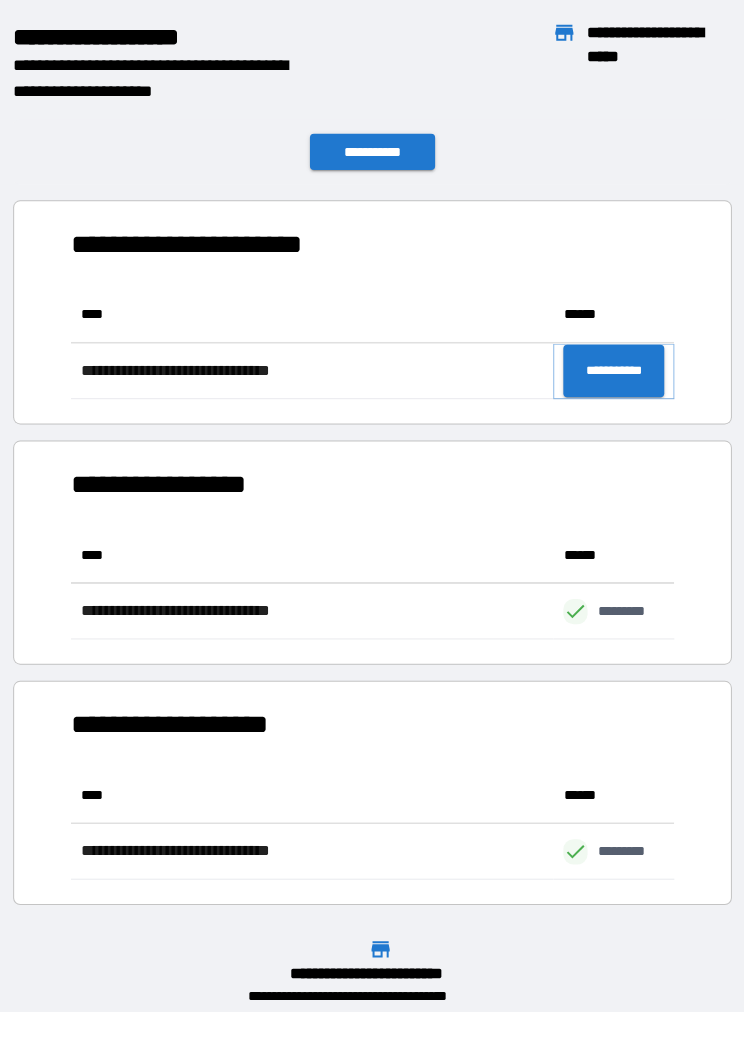 click on "**********" at bounding box center (611, 377) 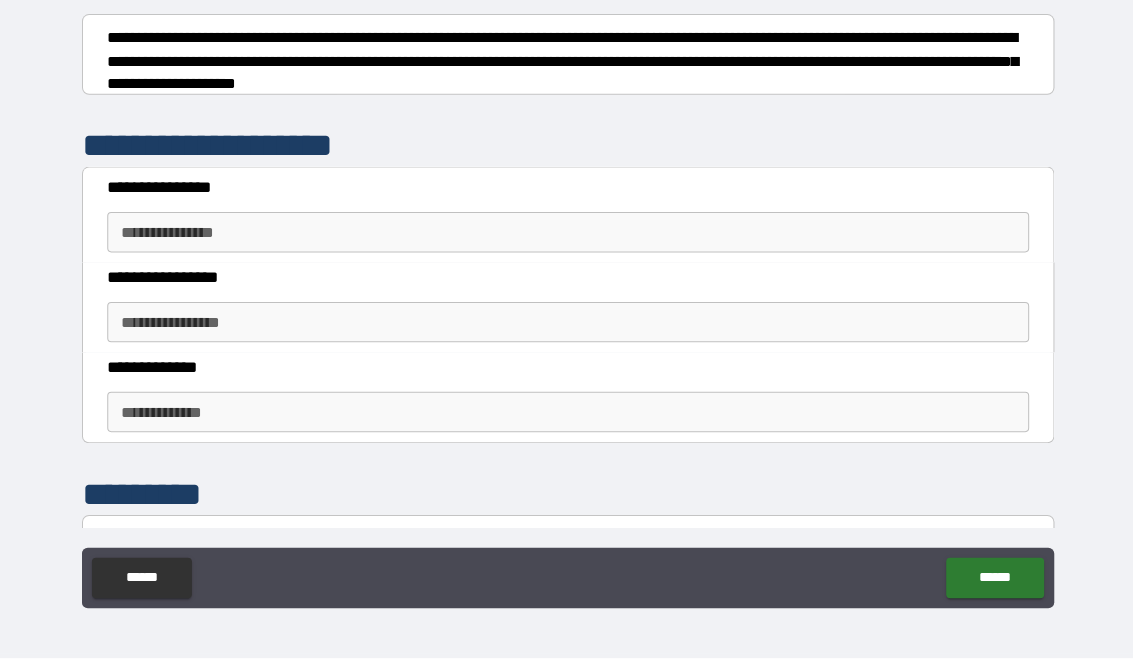 scroll, scrollTop: 312, scrollLeft: 0, axis: vertical 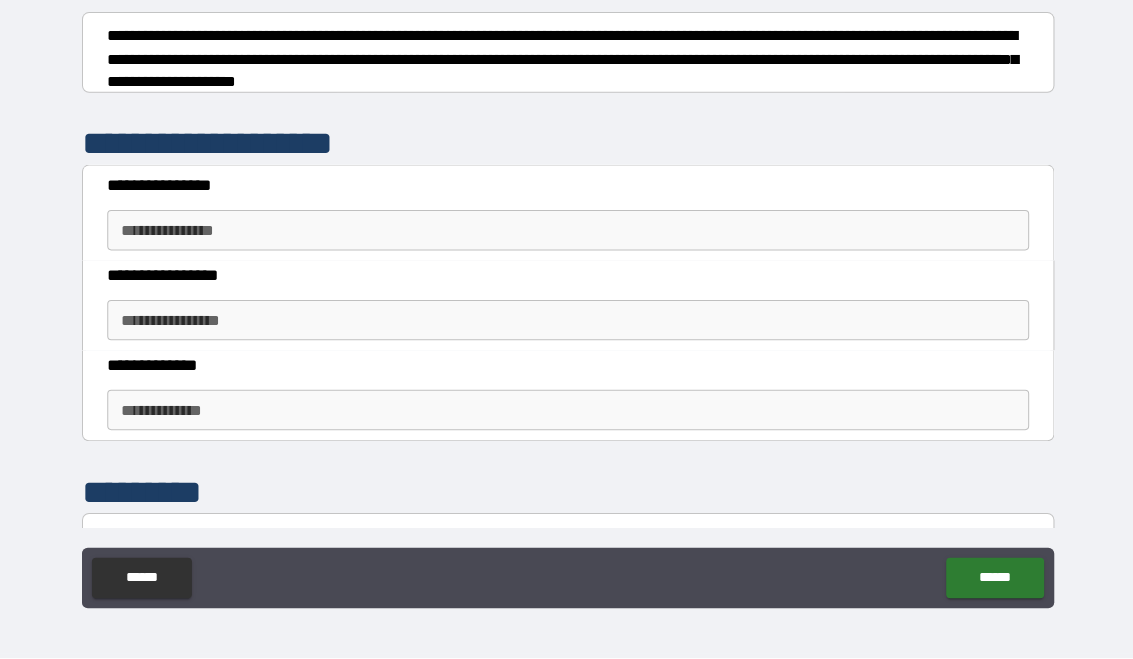 click on "**********" at bounding box center (566, 235) 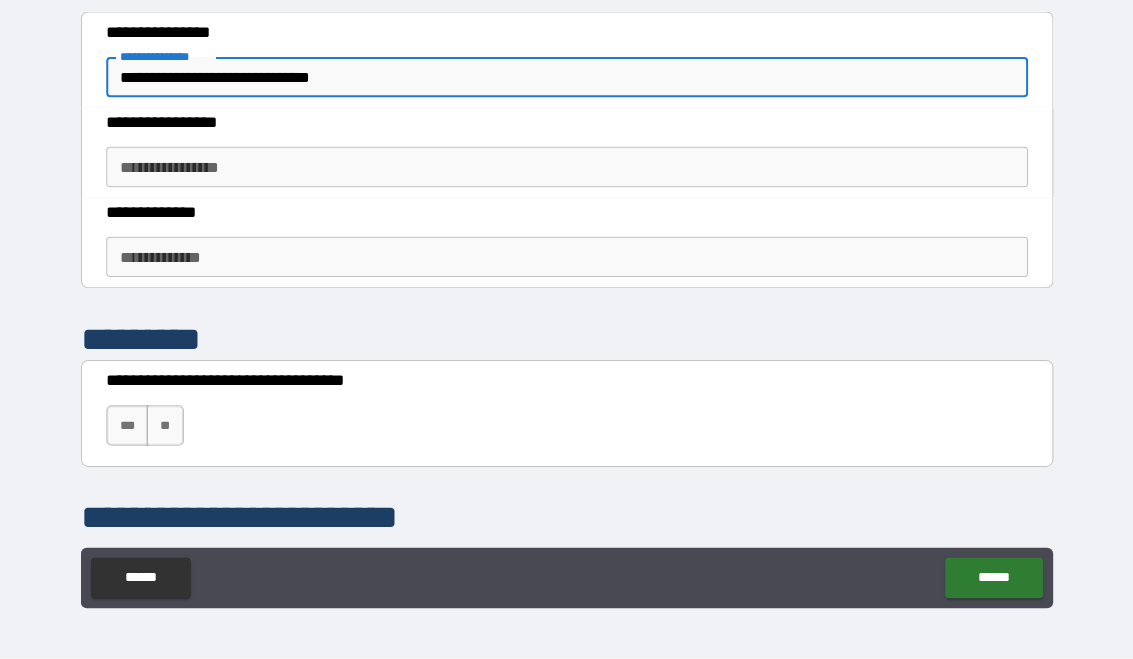 scroll, scrollTop: 463, scrollLeft: 0, axis: vertical 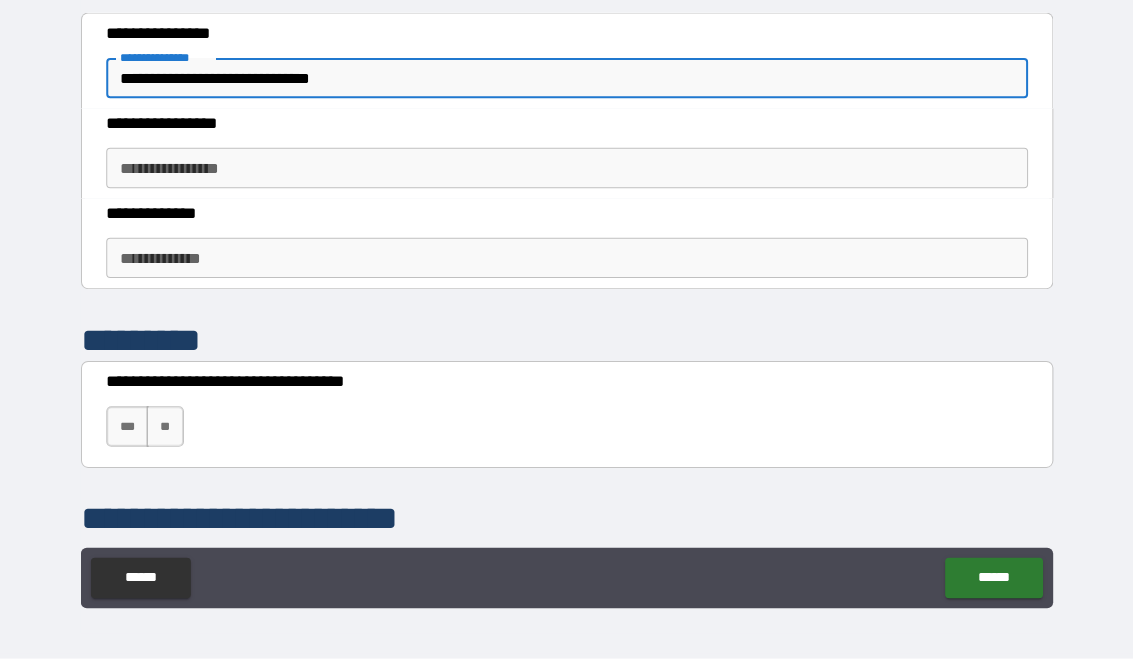type on "**********" 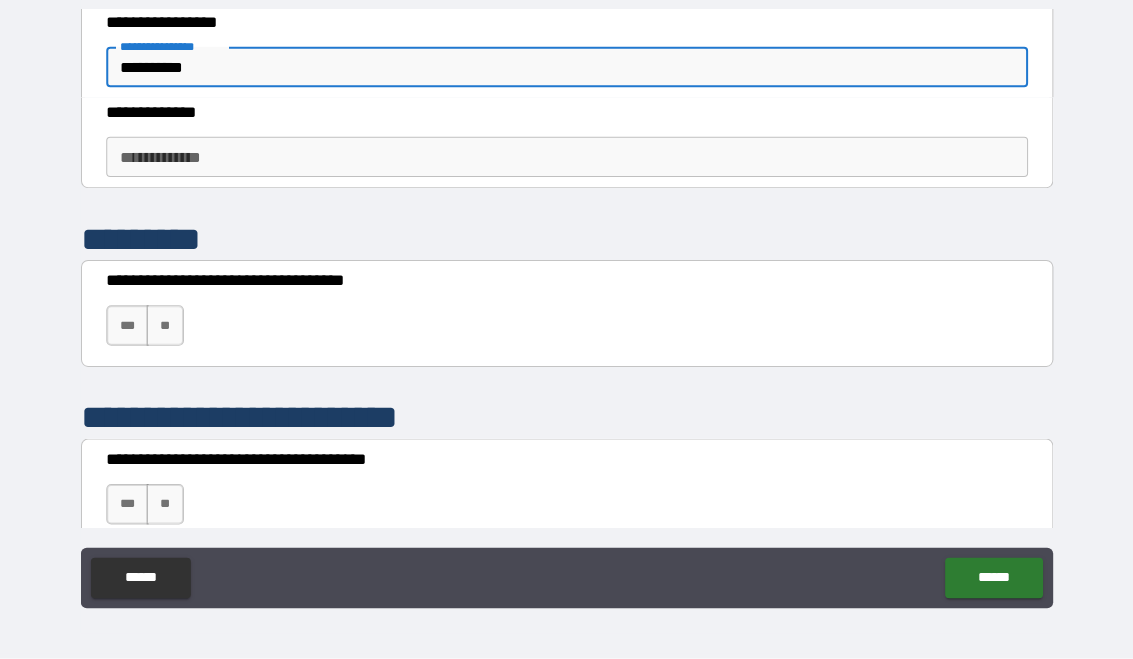 scroll, scrollTop: 573, scrollLeft: 0, axis: vertical 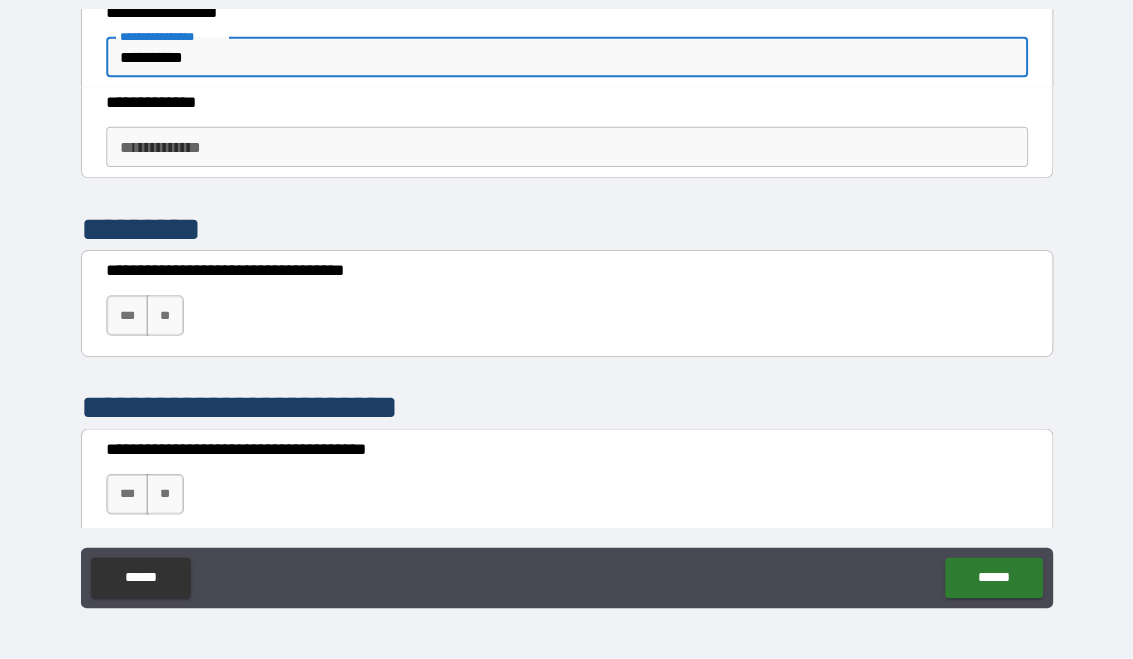 type on "**********" 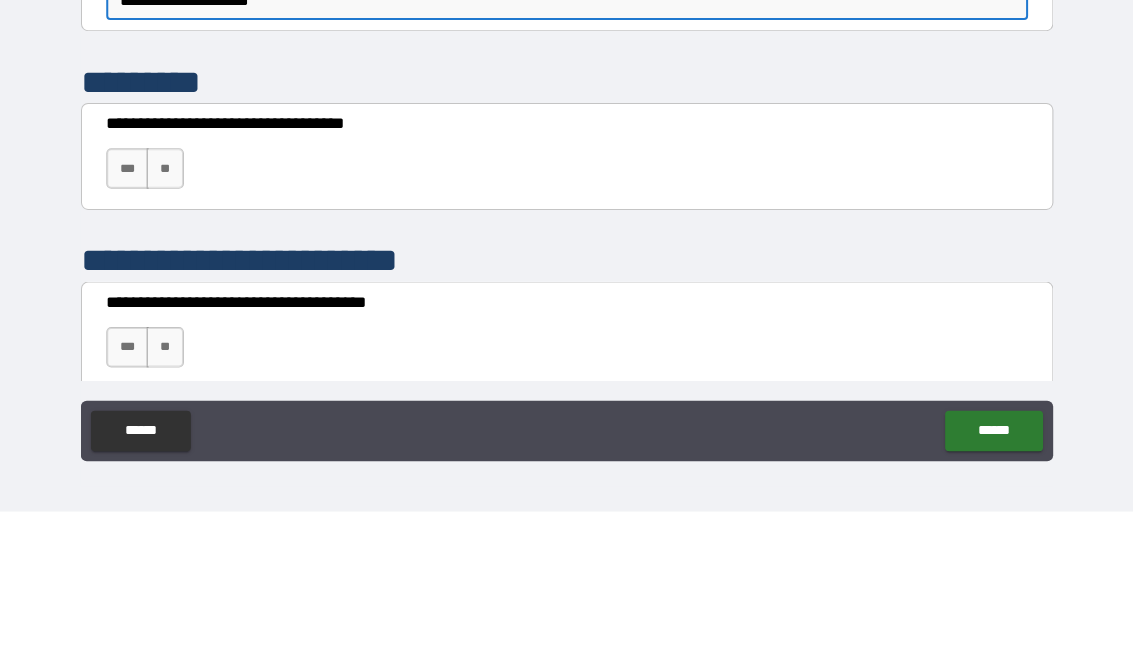 type on "**********" 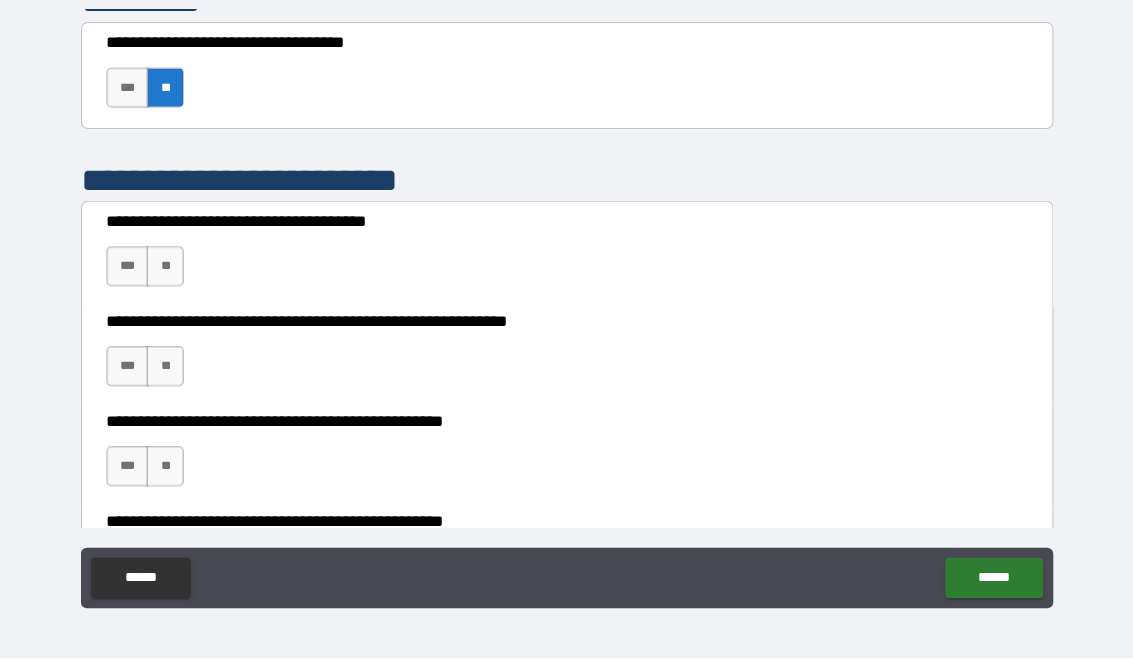 scroll, scrollTop: 814, scrollLeft: 0, axis: vertical 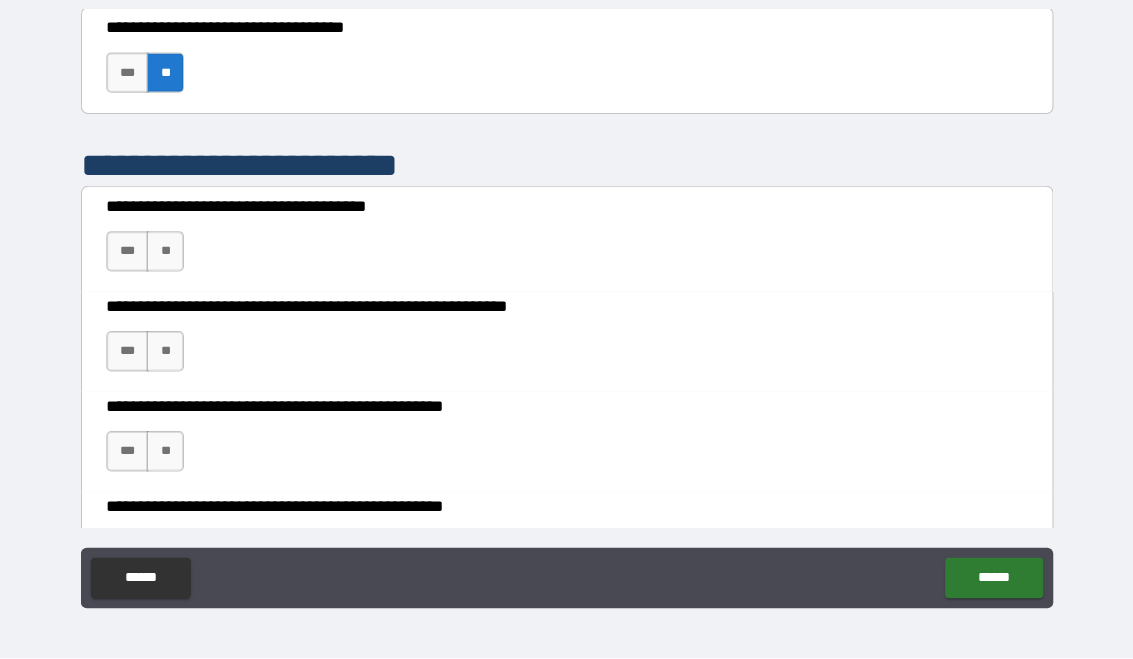 click on "**" at bounding box center [168, 255] 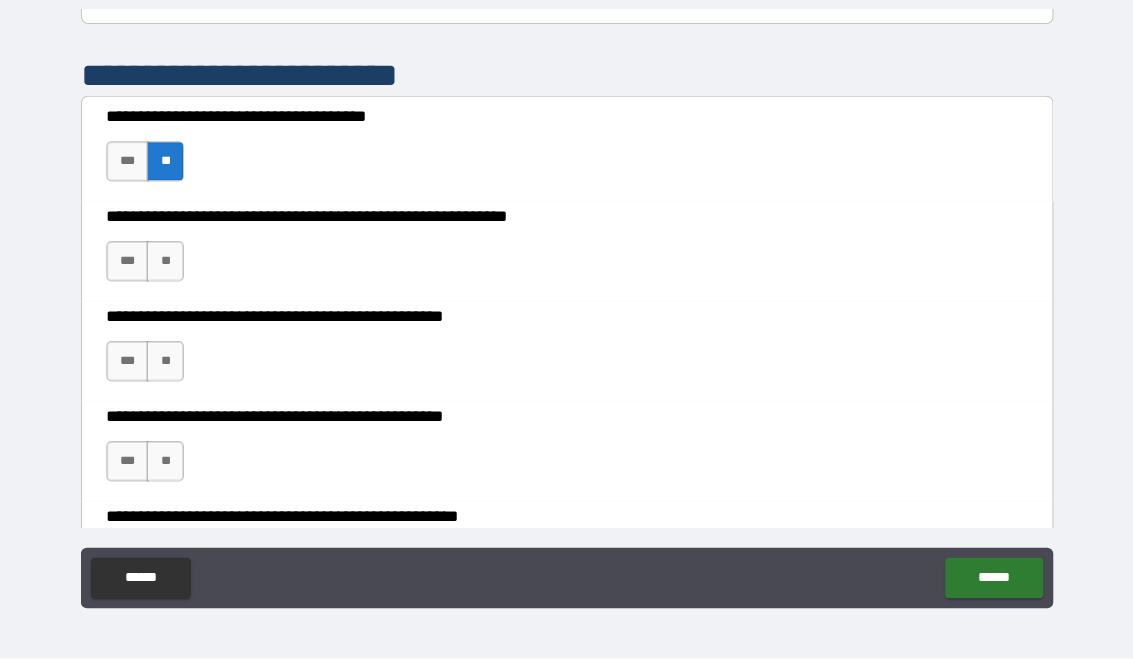 scroll, scrollTop: 905, scrollLeft: 0, axis: vertical 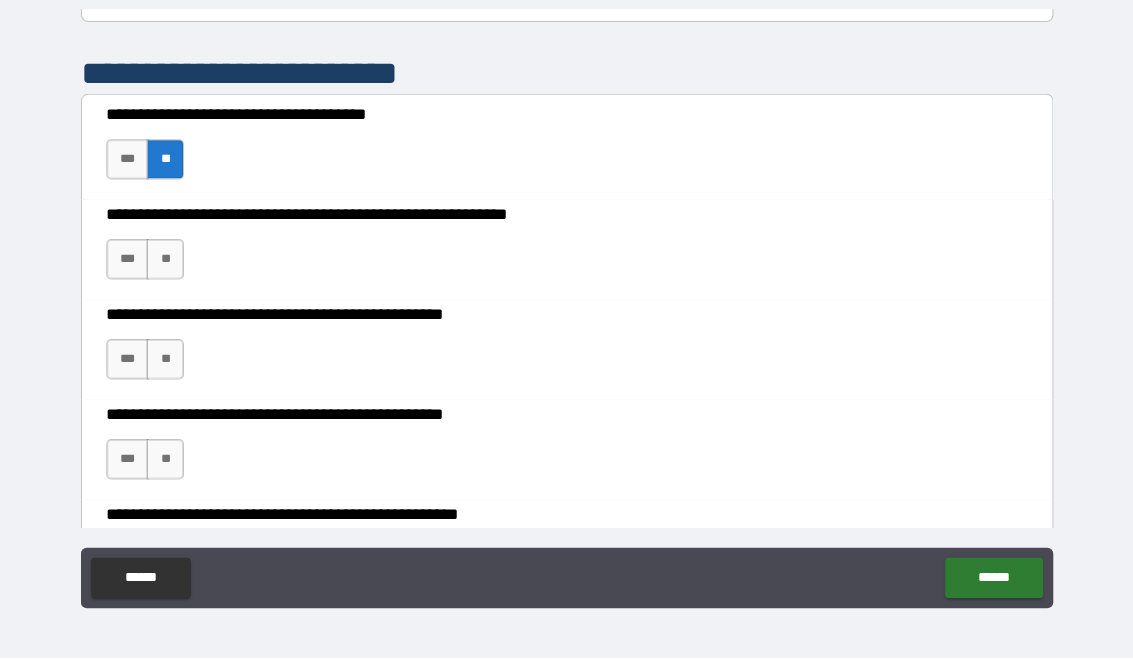 click on "**" at bounding box center (168, 263) 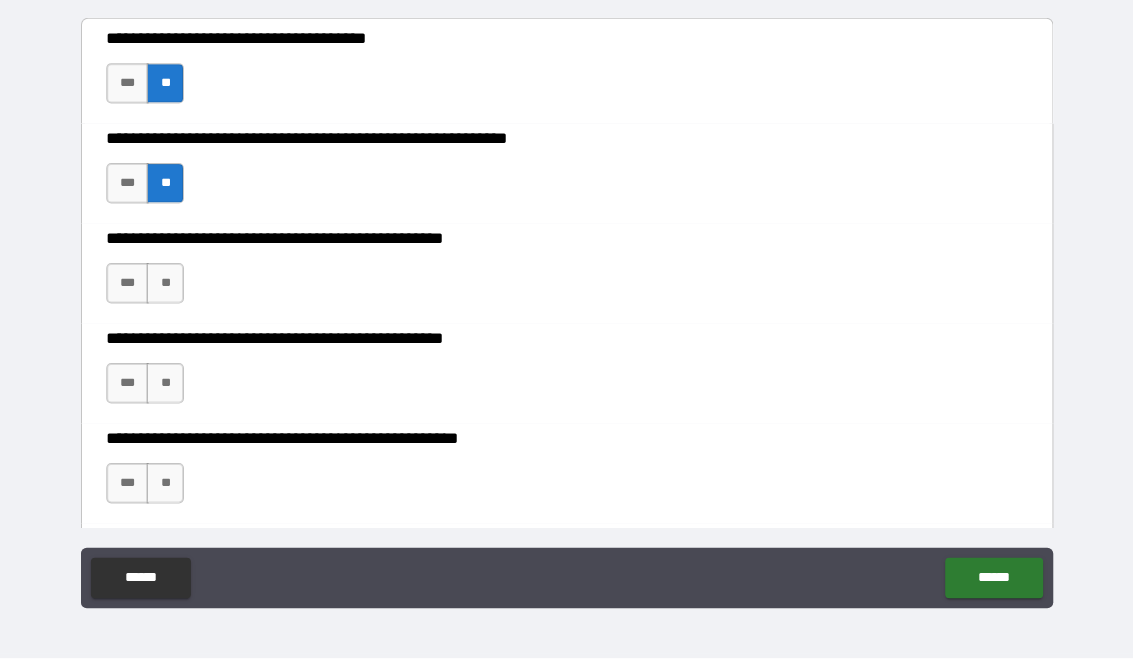 scroll, scrollTop: 983, scrollLeft: 0, axis: vertical 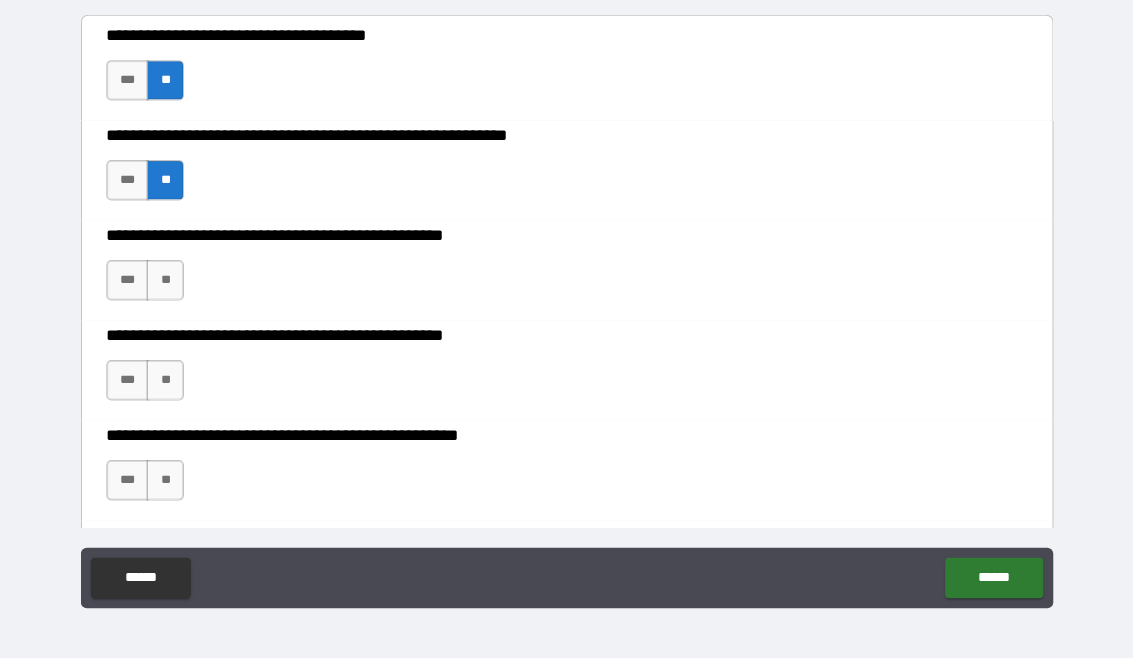 click on "**" at bounding box center (168, 284) 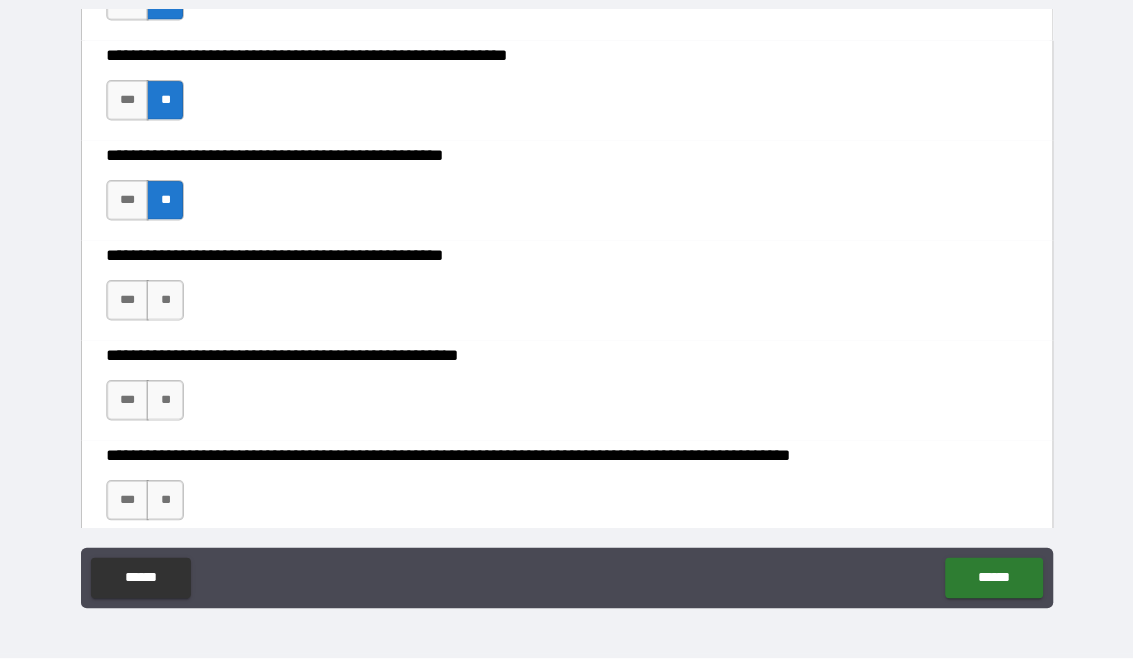 scroll, scrollTop: 1066, scrollLeft: 0, axis: vertical 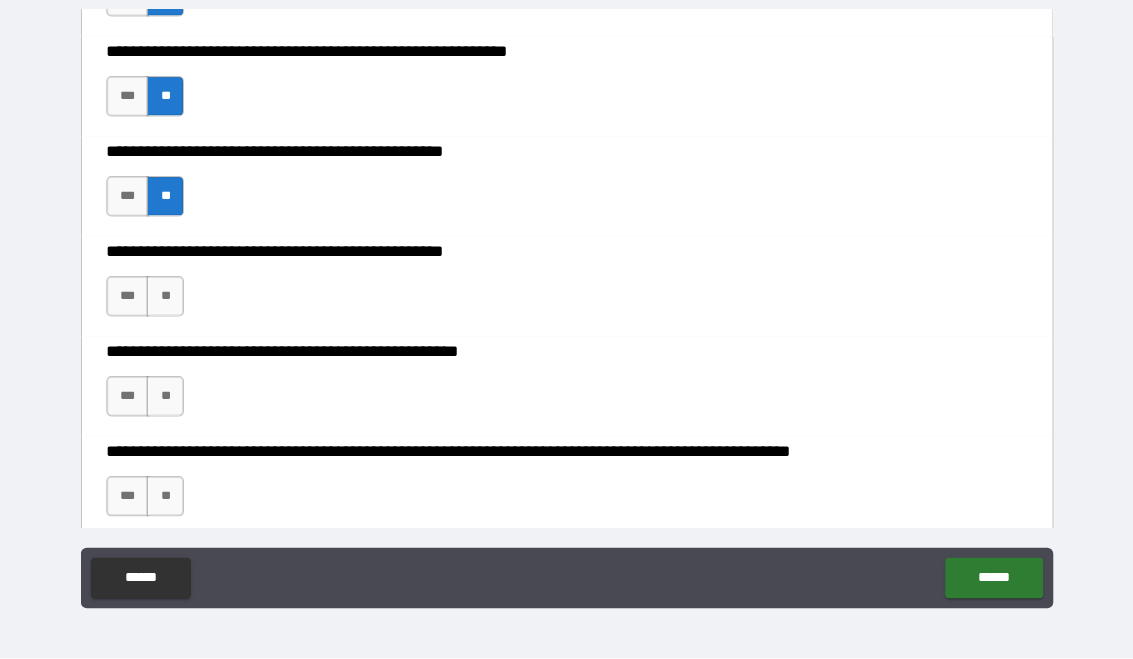 click on "***" at bounding box center (131, 300) 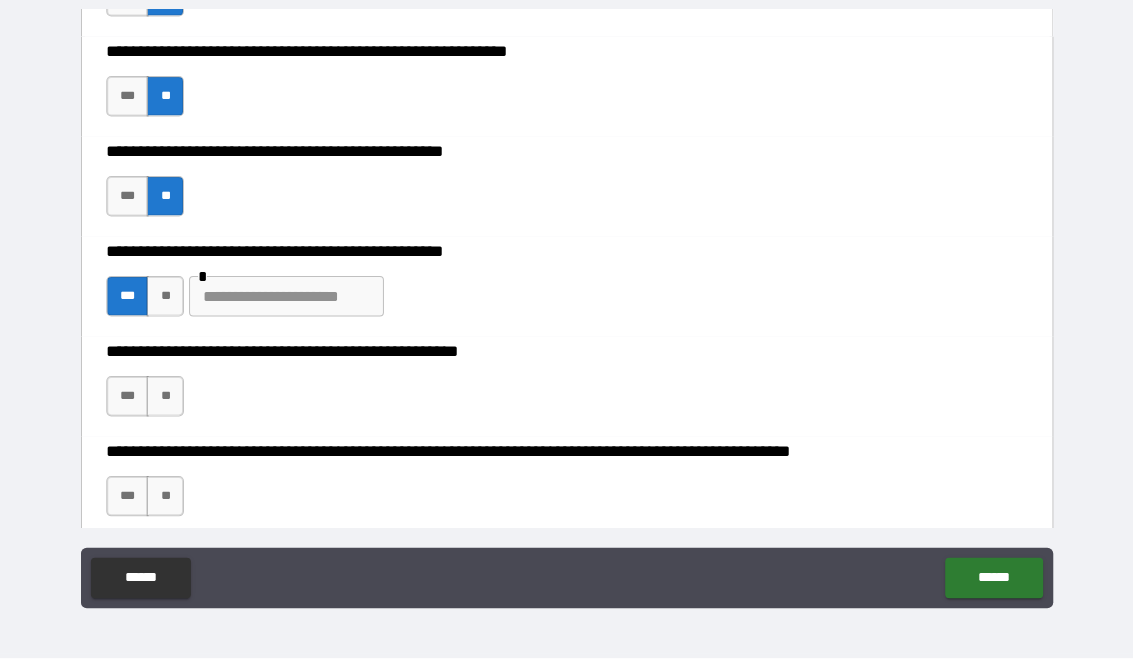 click at bounding box center (288, 300) 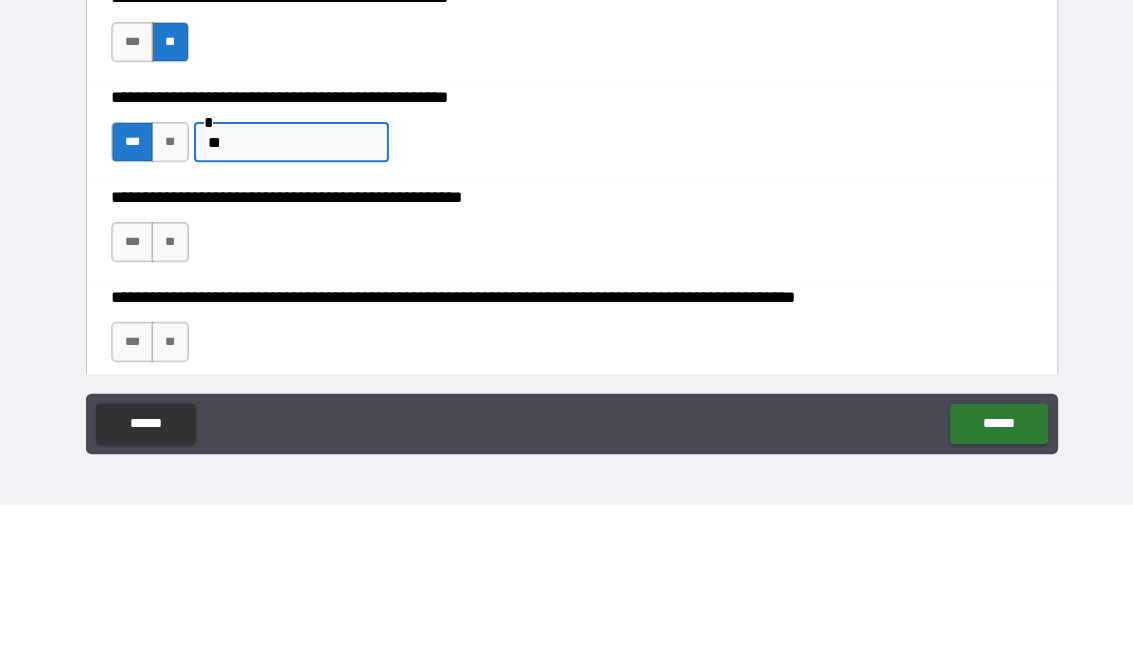 type on "*" 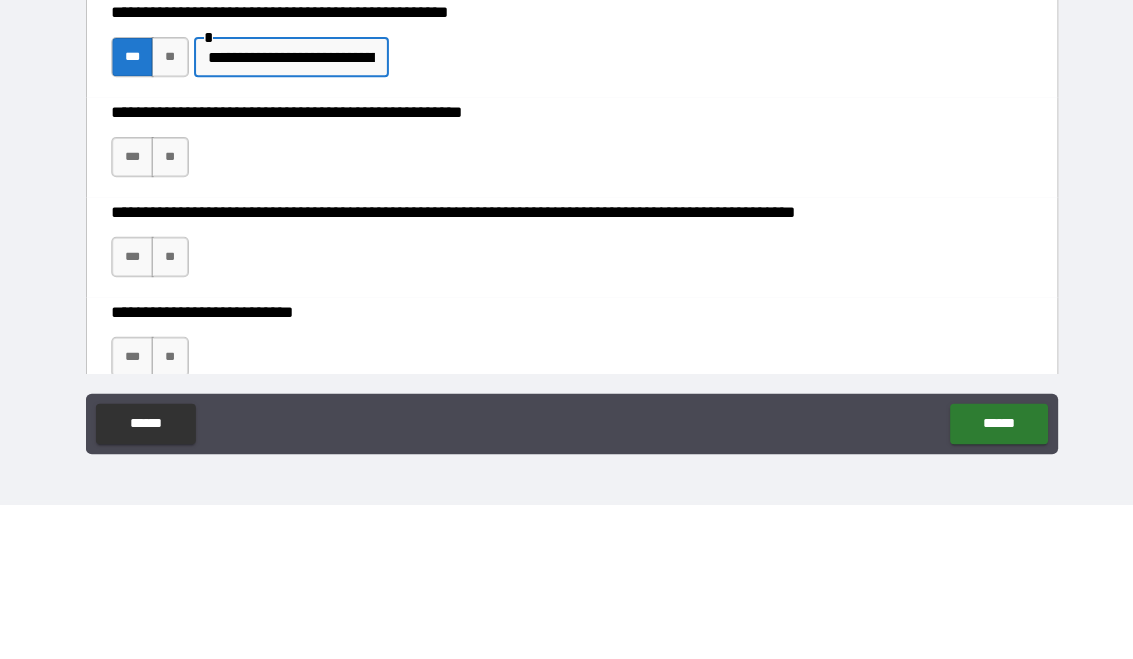 scroll, scrollTop: 1155, scrollLeft: 0, axis: vertical 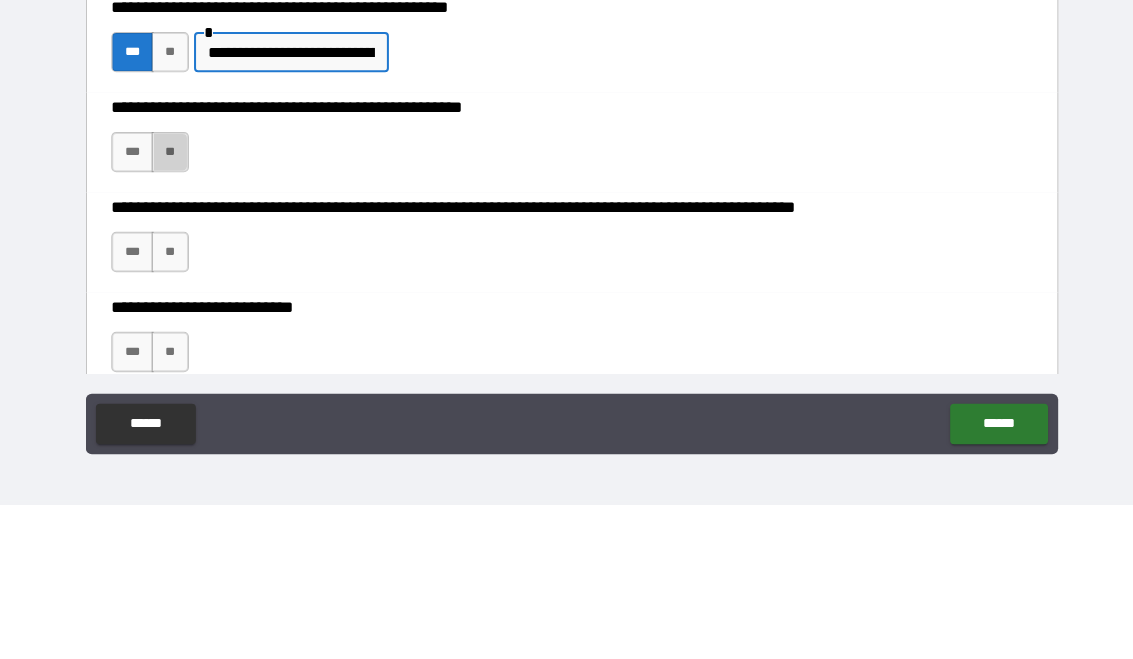 type on "**********" 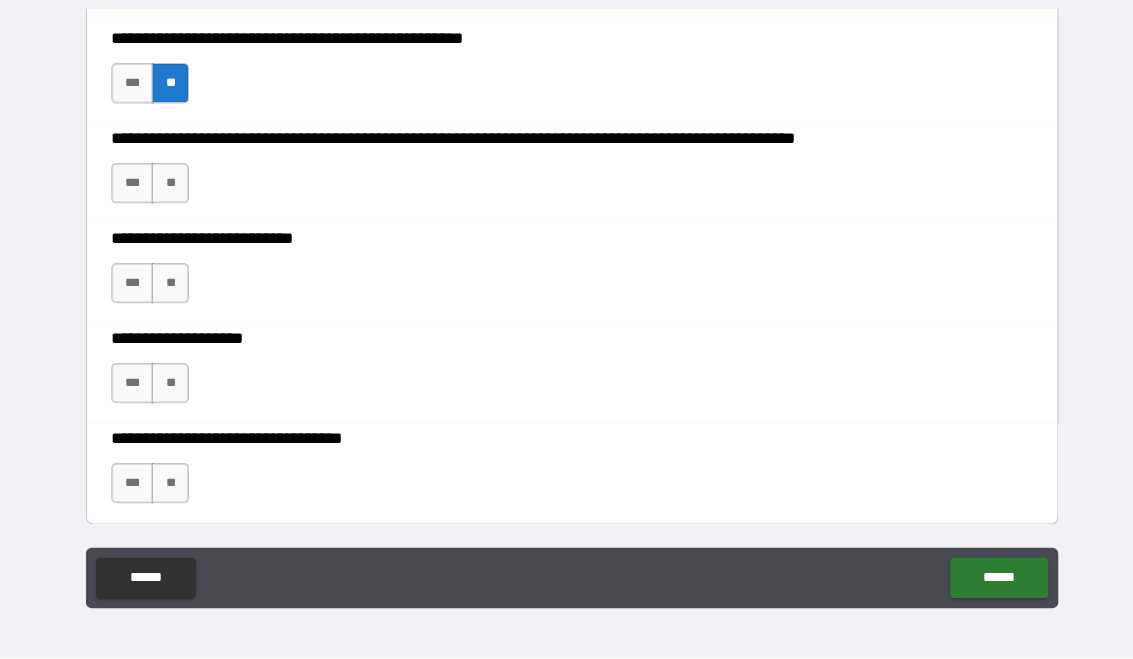 scroll, scrollTop: 1454, scrollLeft: 0, axis: vertical 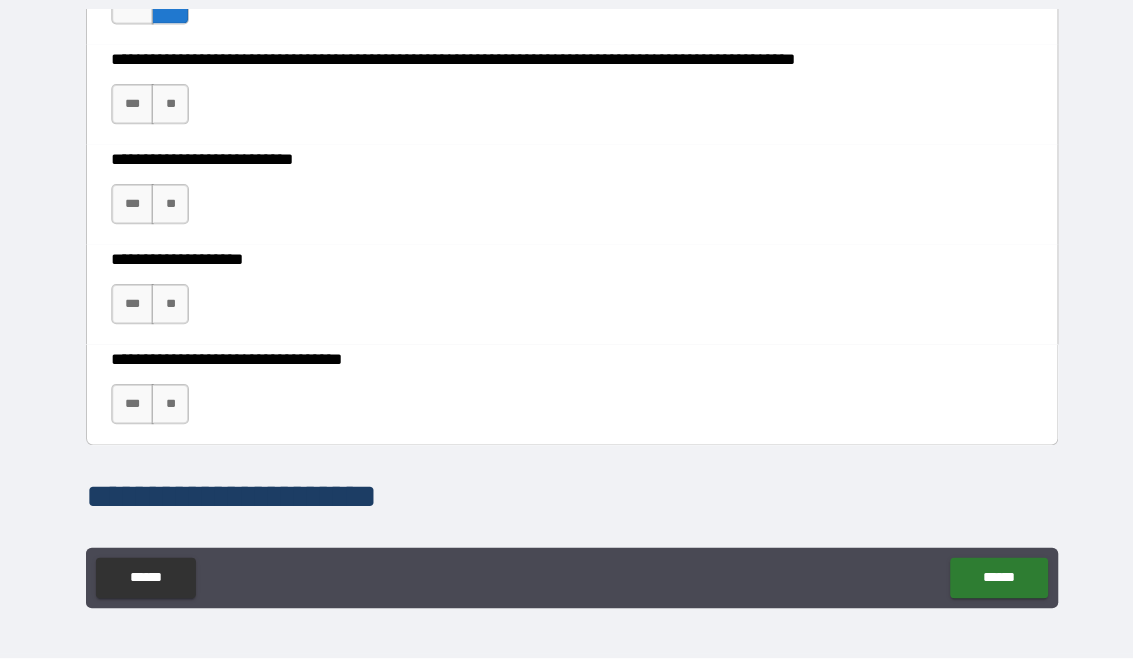 click on "**" at bounding box center [168, 110] 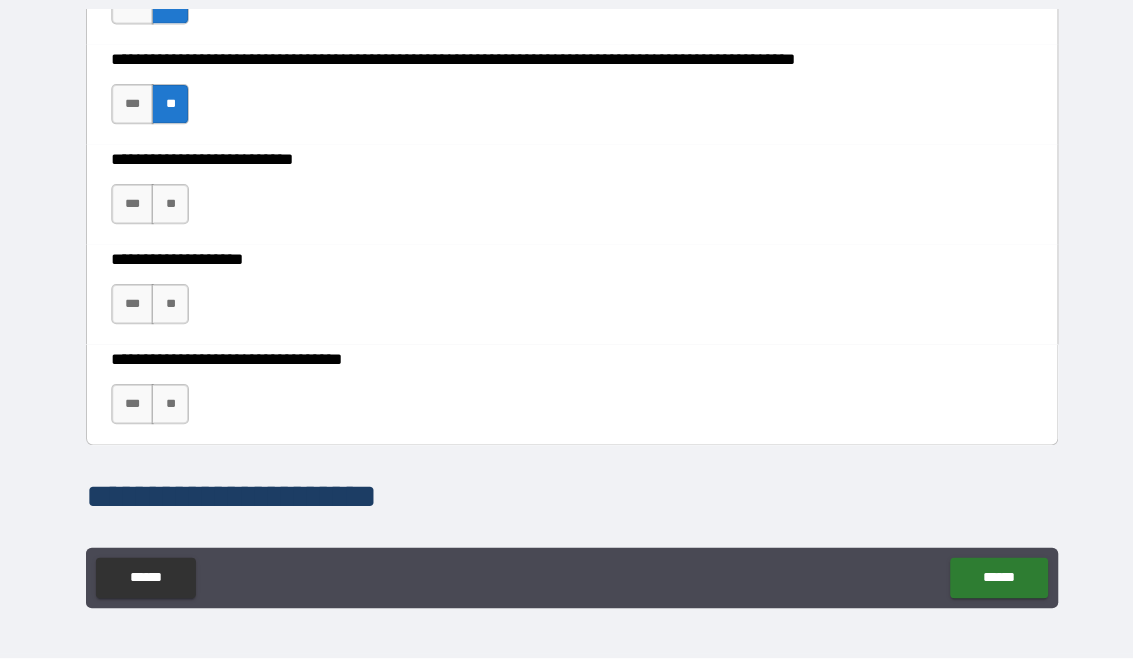 click on "**" at bounding box center [168, 209] 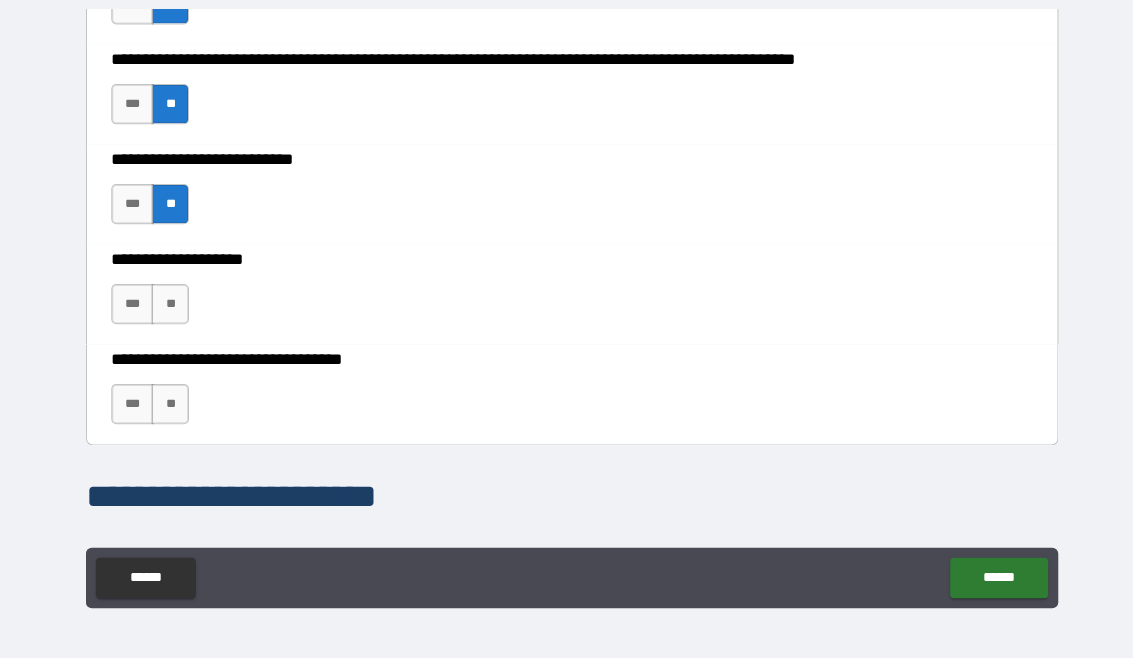 click on "**" at bounding box center [168, 308] 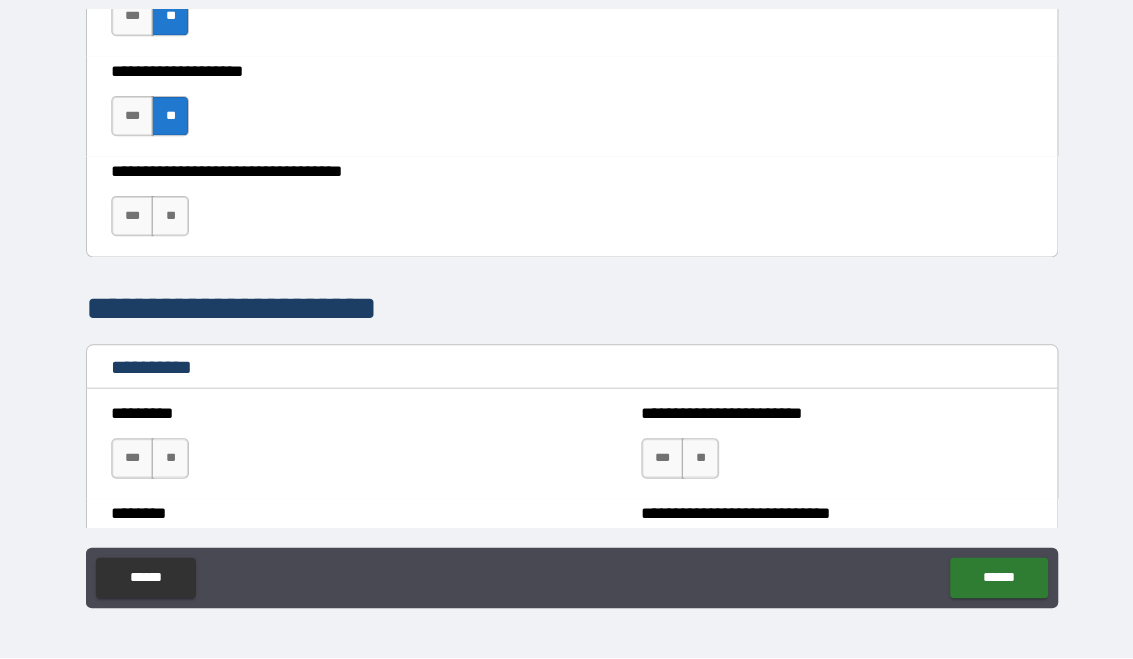 click on "**" at bounding box center [168, 221] 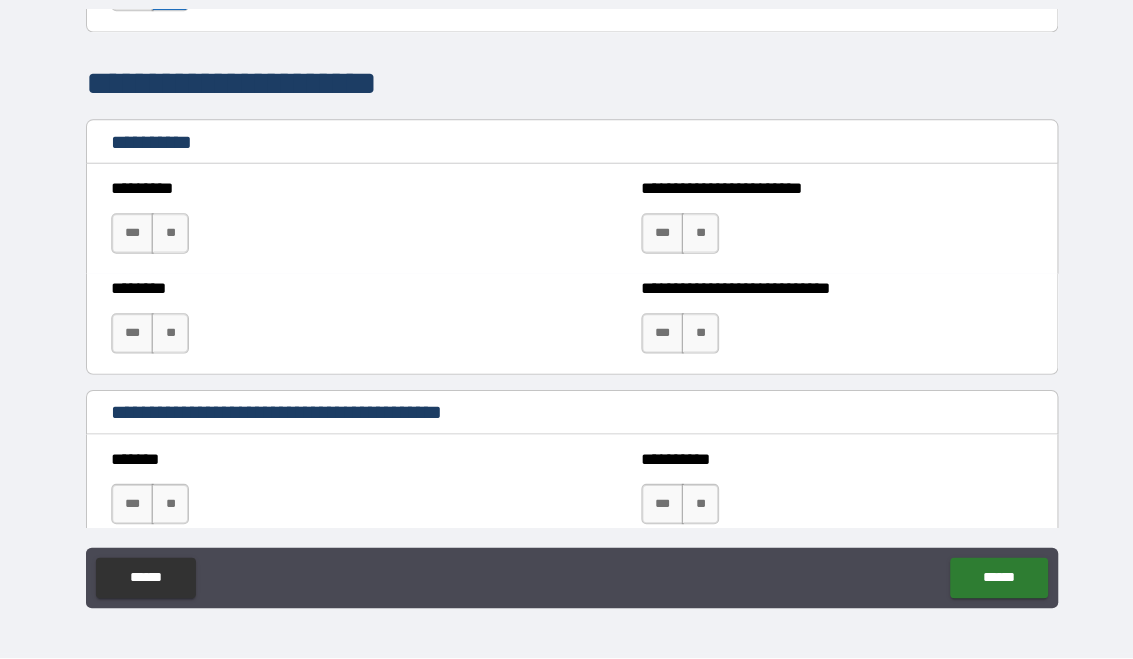 scroll, scrollTop: 1864, scrollLeft: 0, axis: vertical 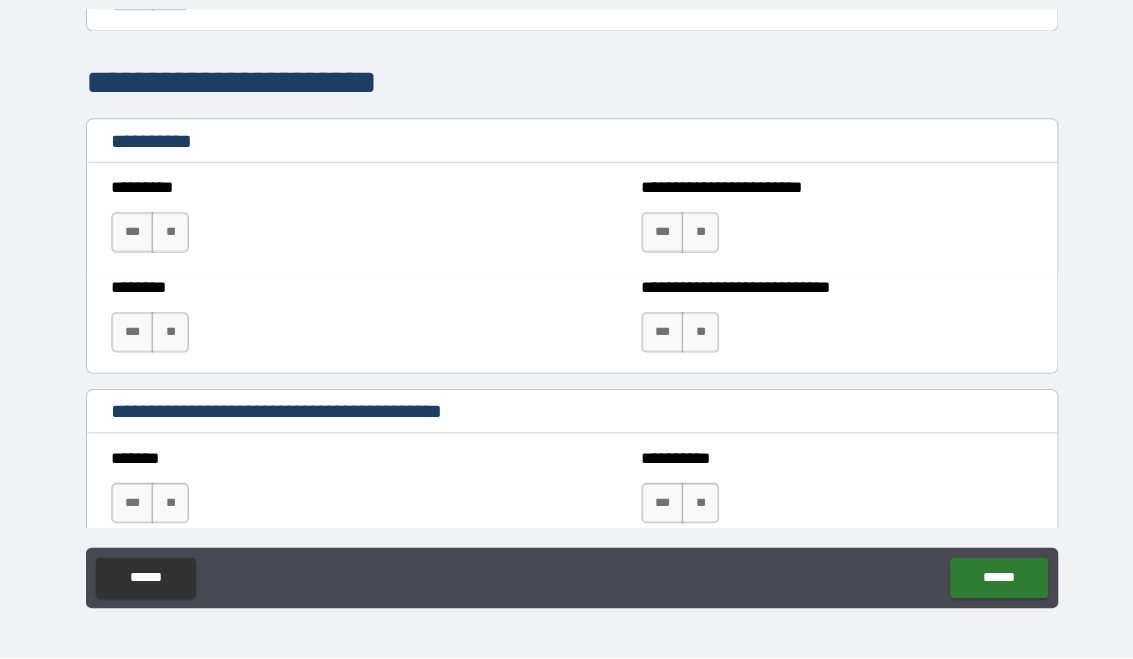 click on "**" at bounding box center [168, 237] 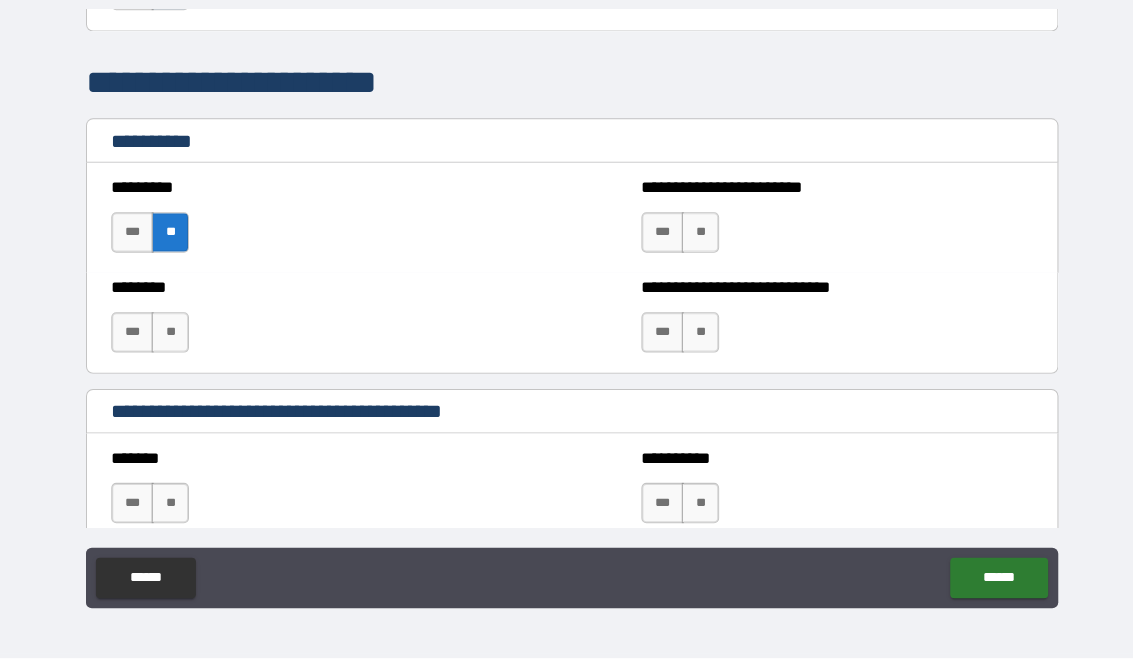 click on "**" at bounding box center (693, 237) 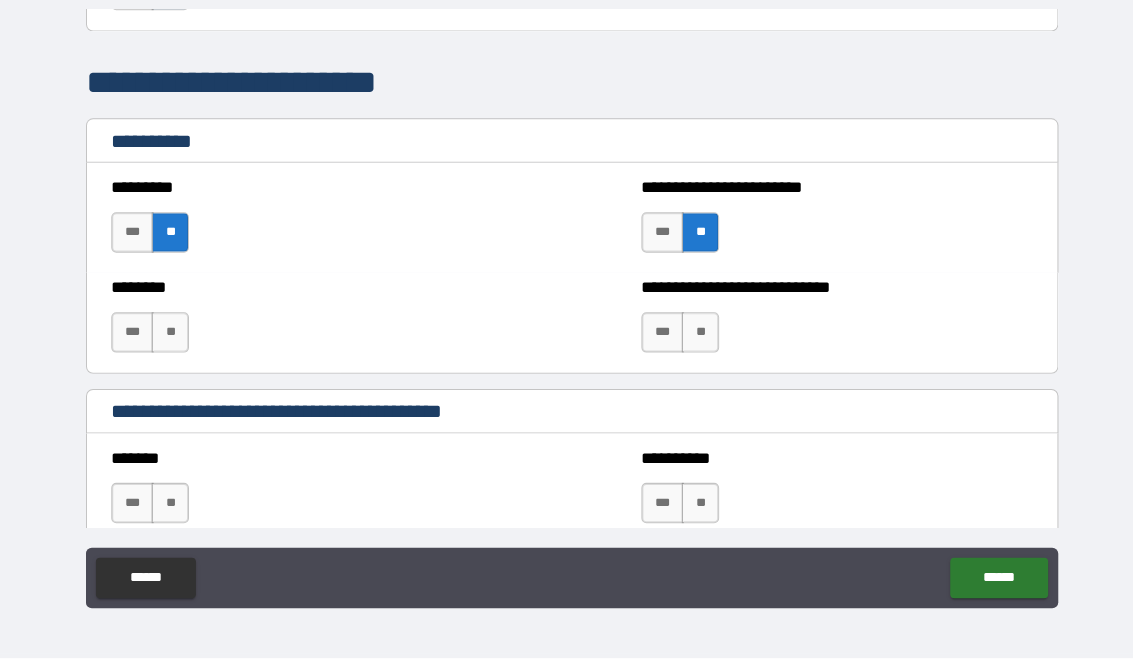 click on "**" at bounding box center [168, 336] 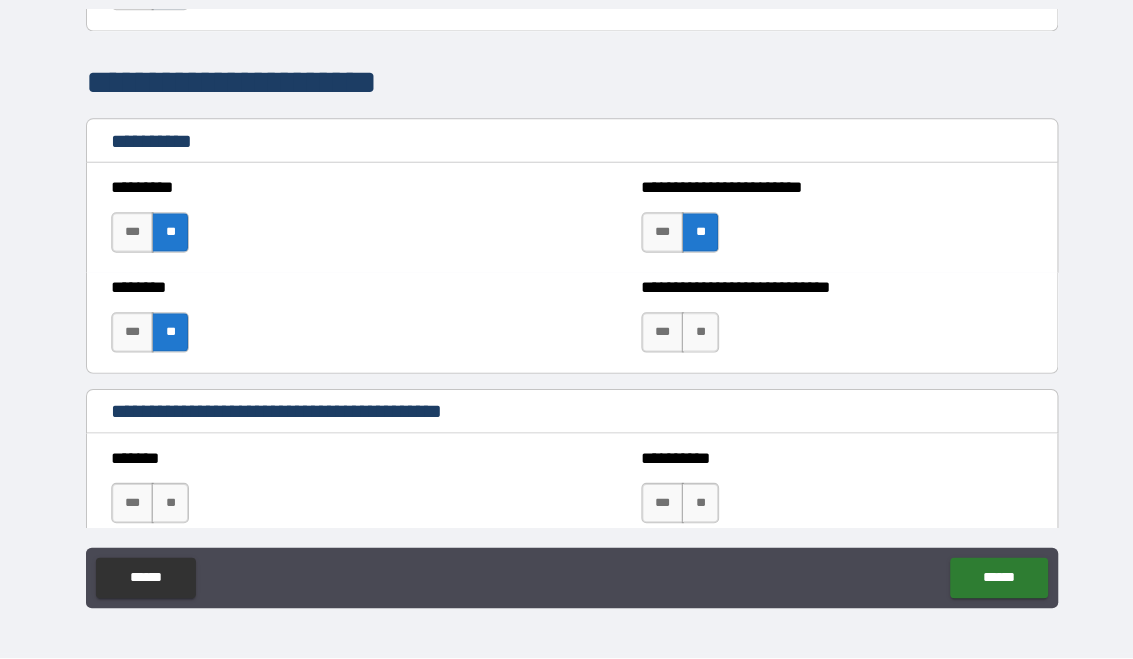 click on "**" at bounding box center (693, 336) 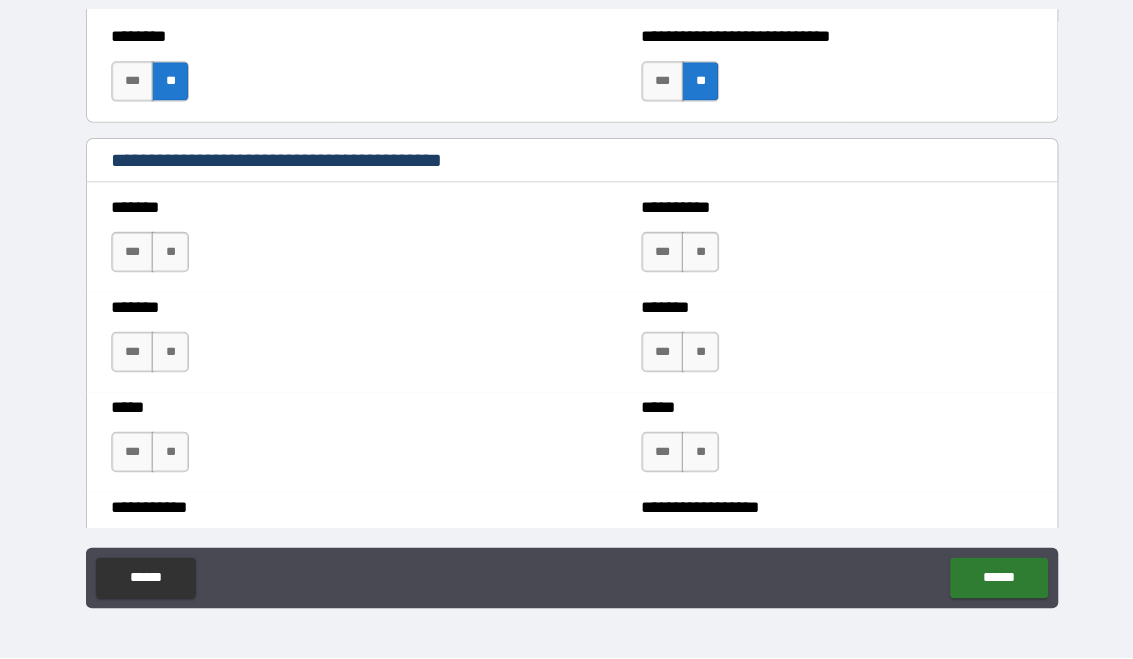scroll, scrollTop: 2126, scrollLeft: 0, axis: vertical 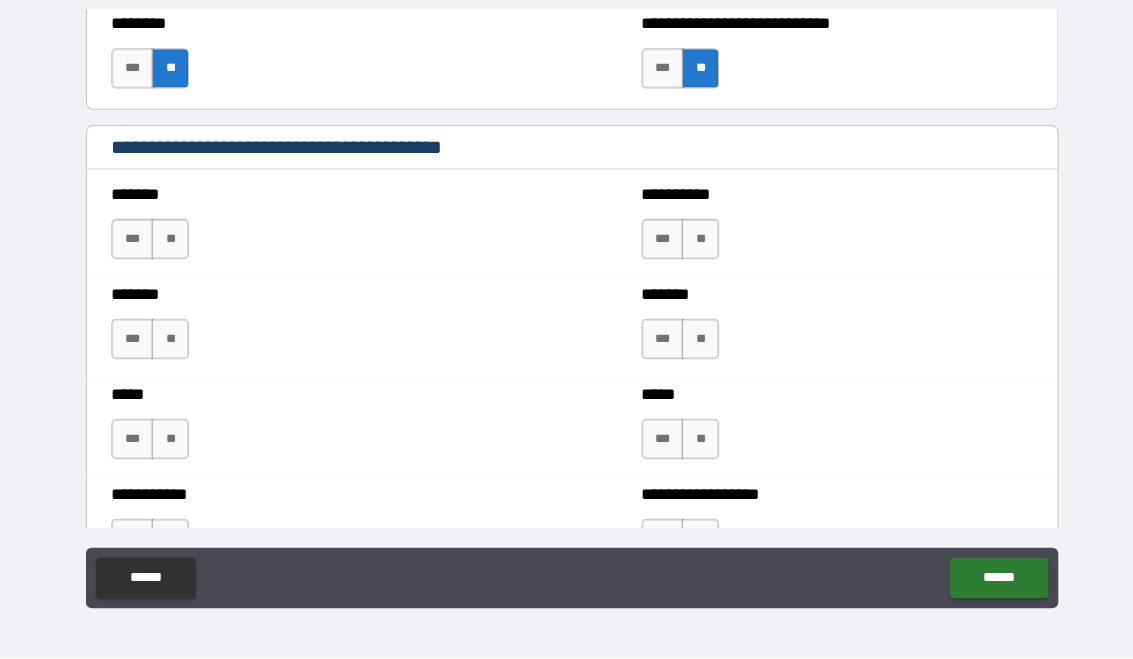 click on "**" at bounding box center (168, 243) 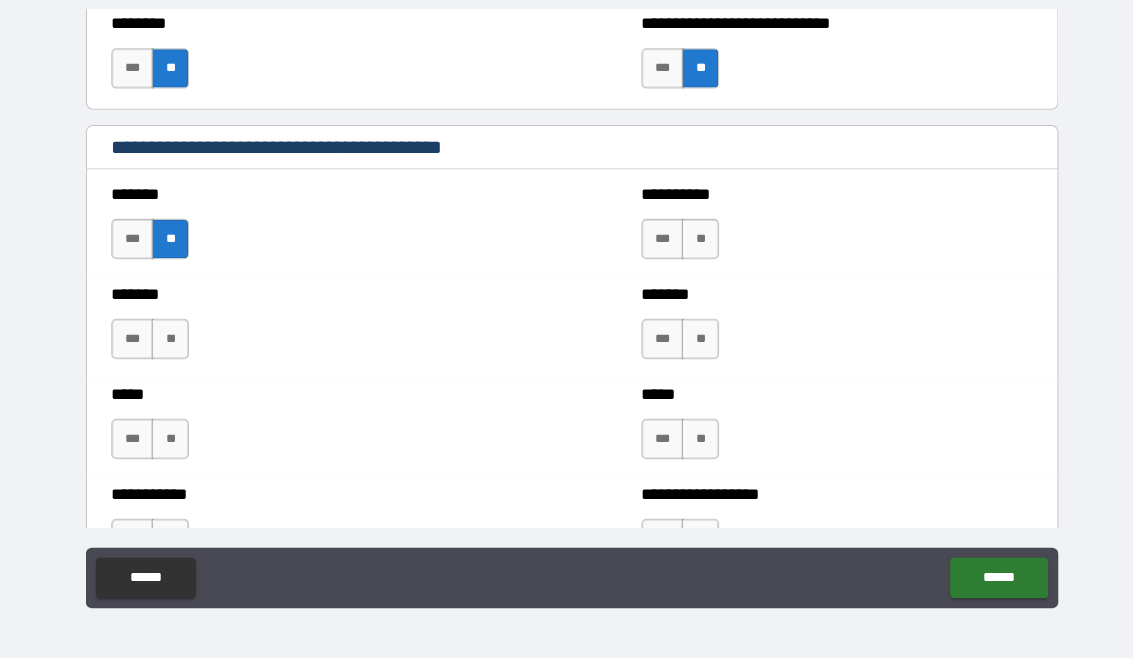 click on "**" at bounding box center [693, 243] 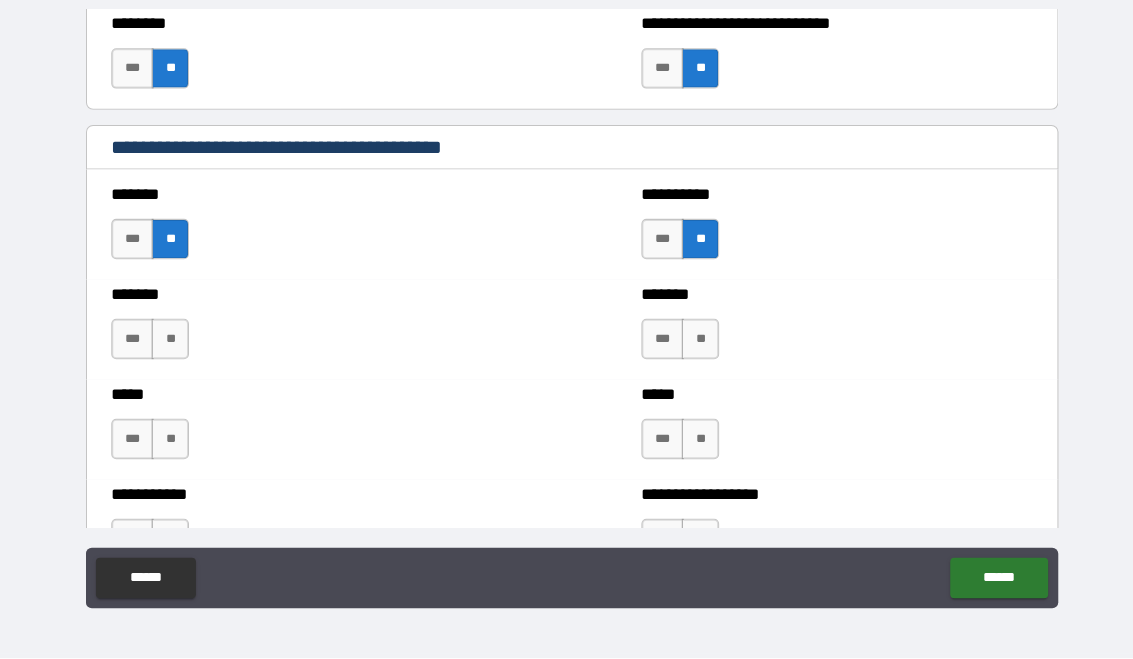 click on "**" at bounding box center [168, 342] 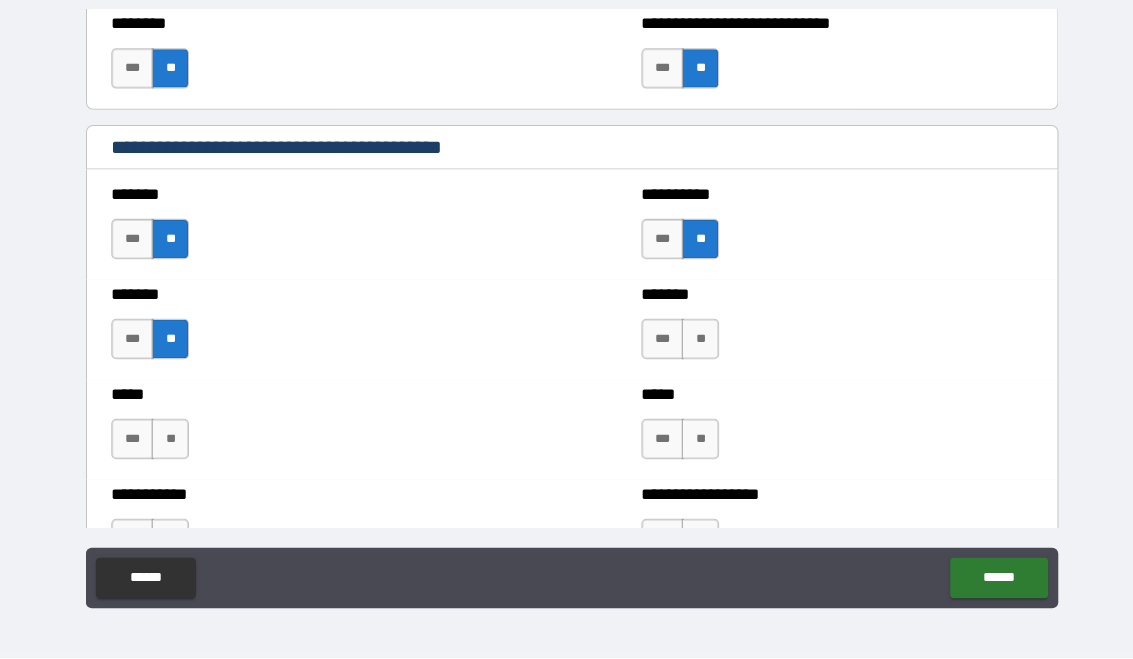click on "**" at bounding box center (693, 342) 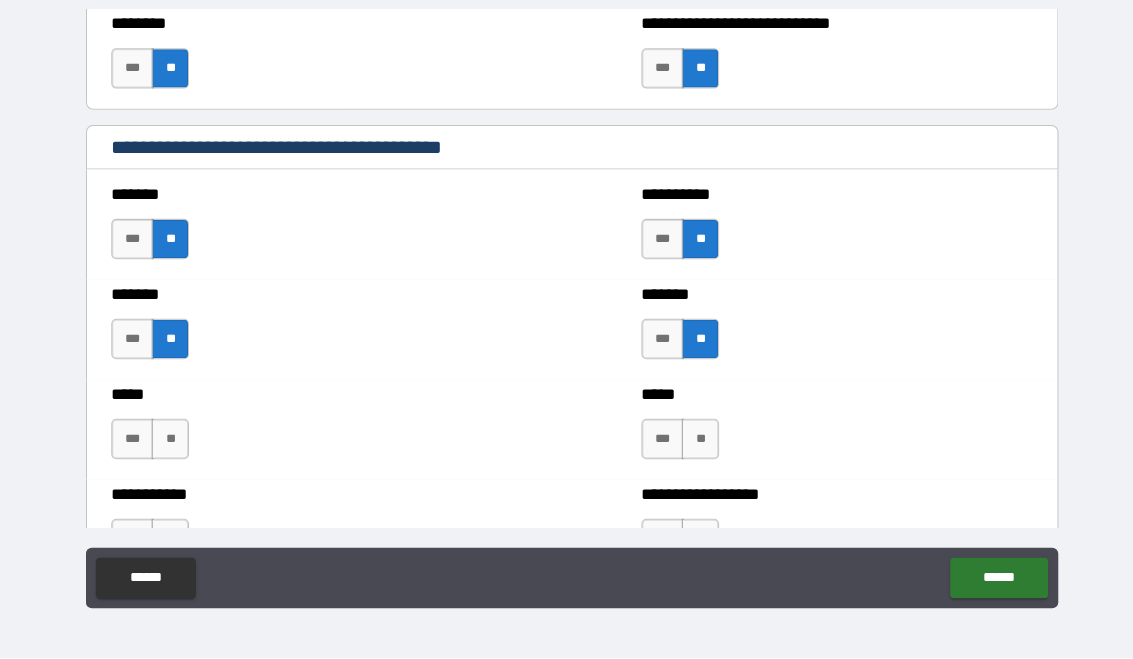 click on "**" at bounding box center (168, 441) 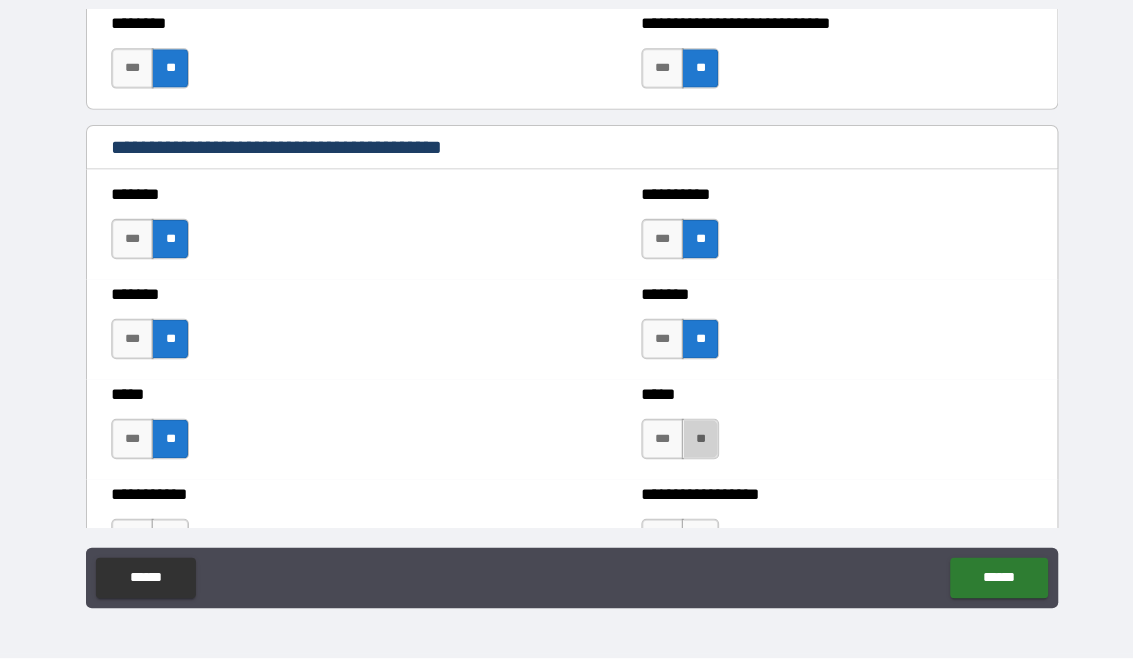click on "**" at bounding box center [693, 441] 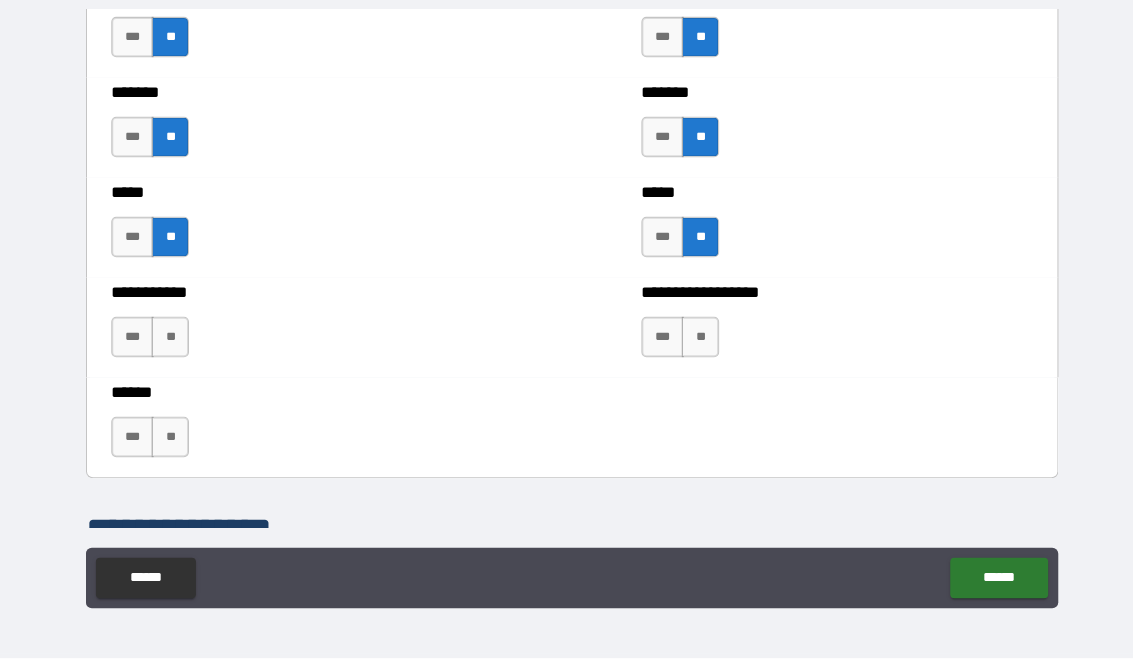 scroll, scrollTop: 2373, scrollLeft: 0, axis: vertical 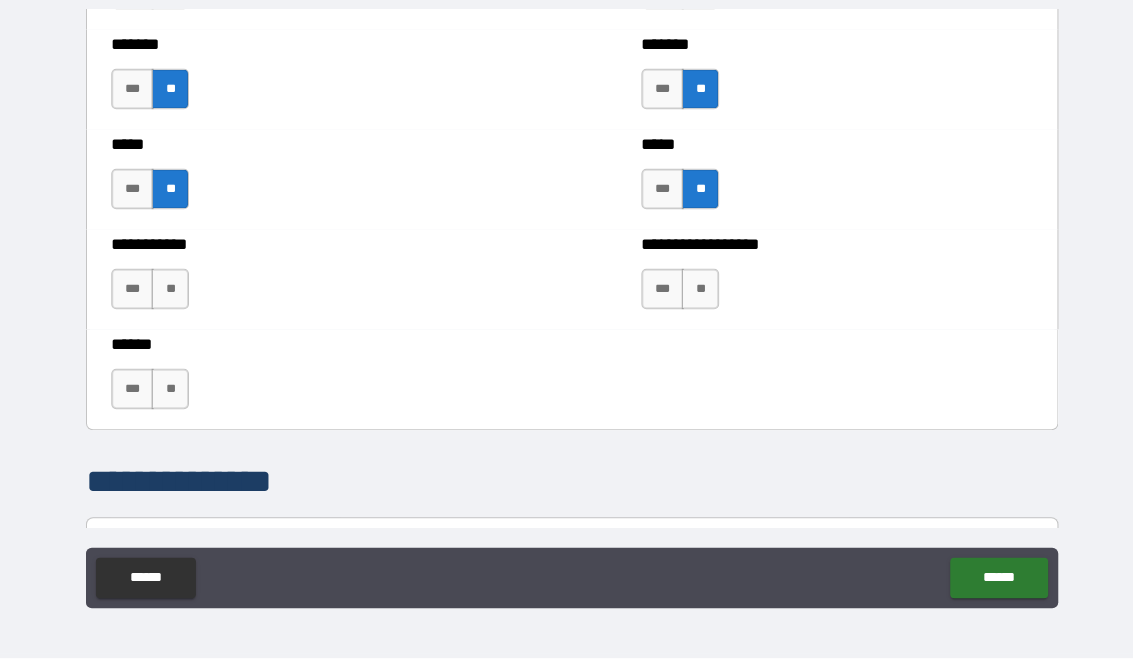 click on "**" at bounding box center (168, 293) 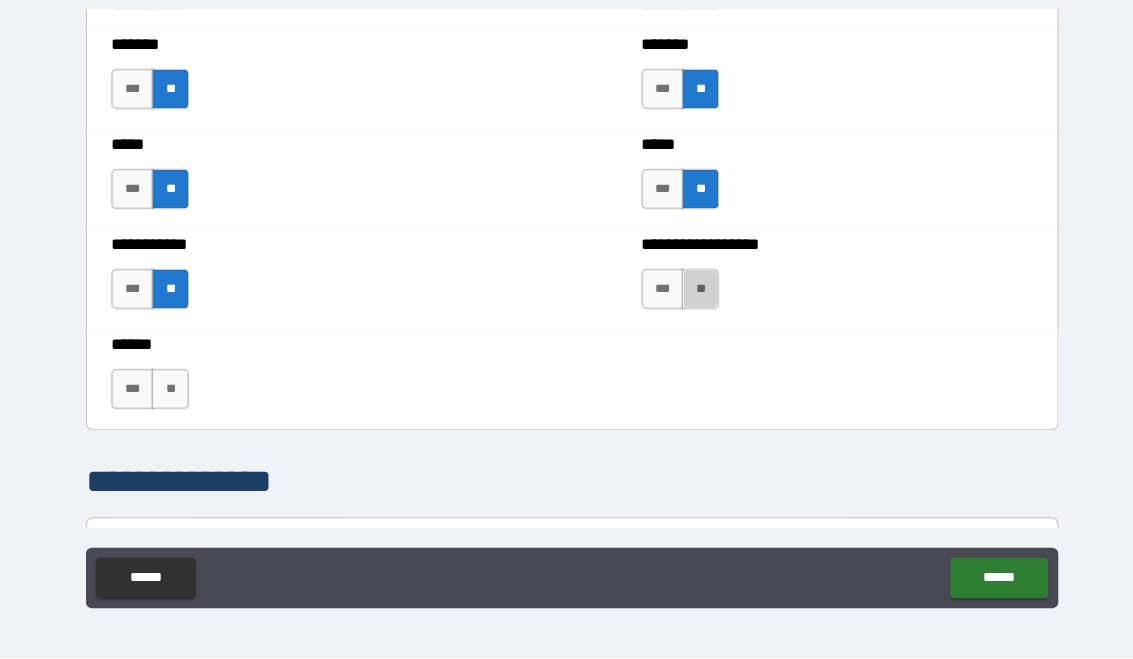 click on "**" at bounding box center [693, 293] 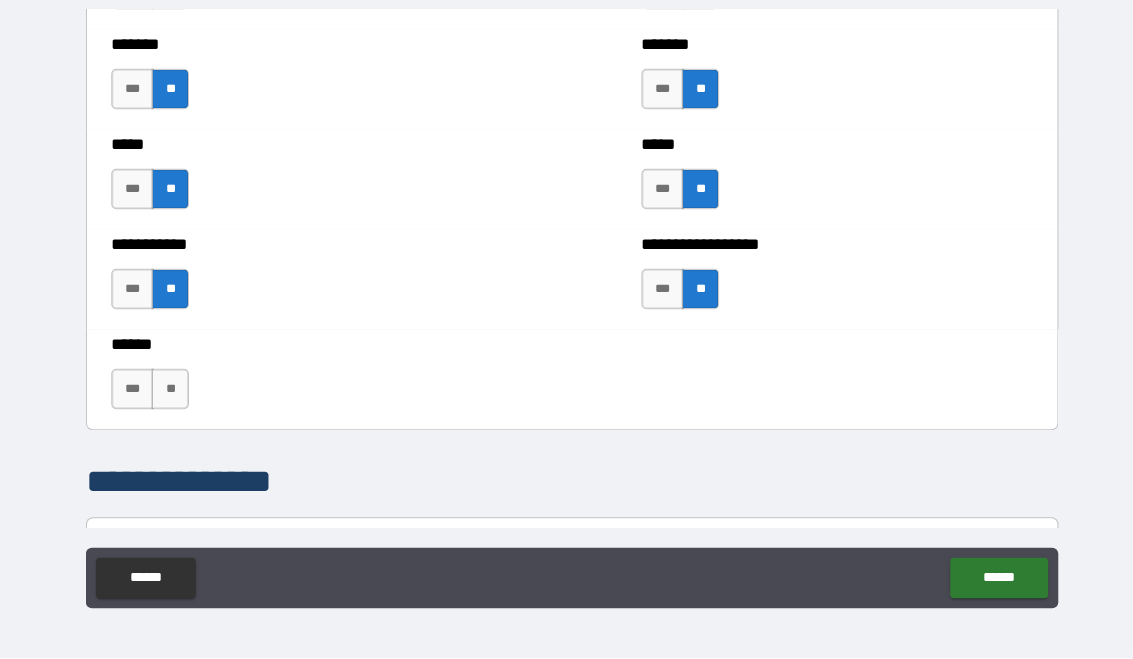 click on "**" at bounding box center (168, 392) 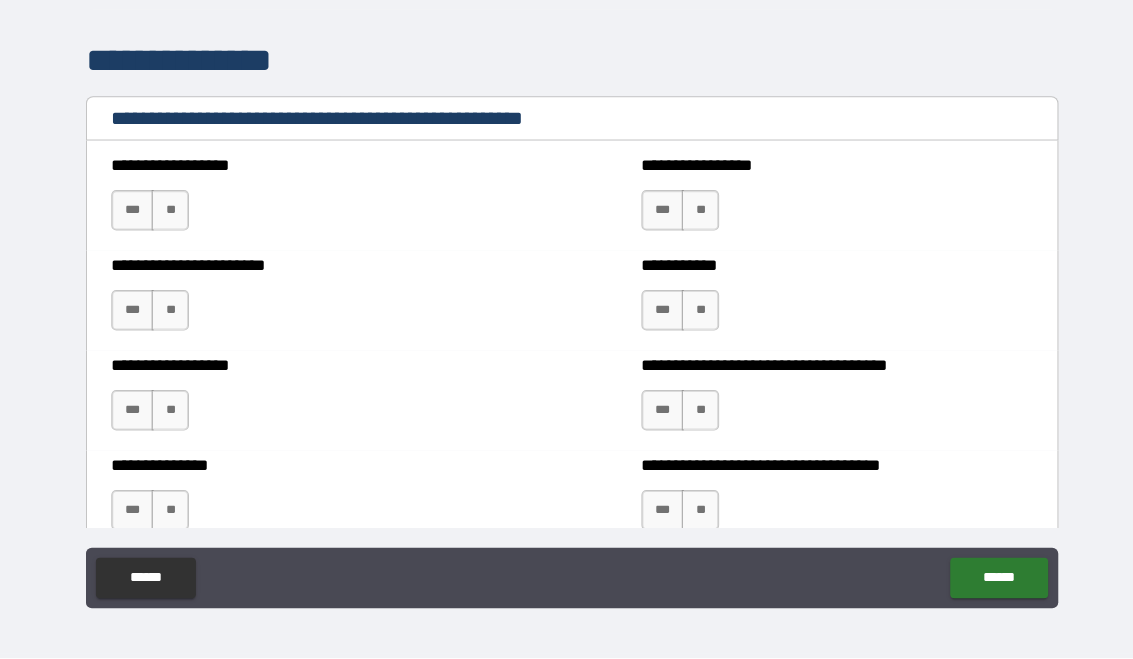 scroll, scrollTop: 2807, scrollLeft: 0, axis: vertical 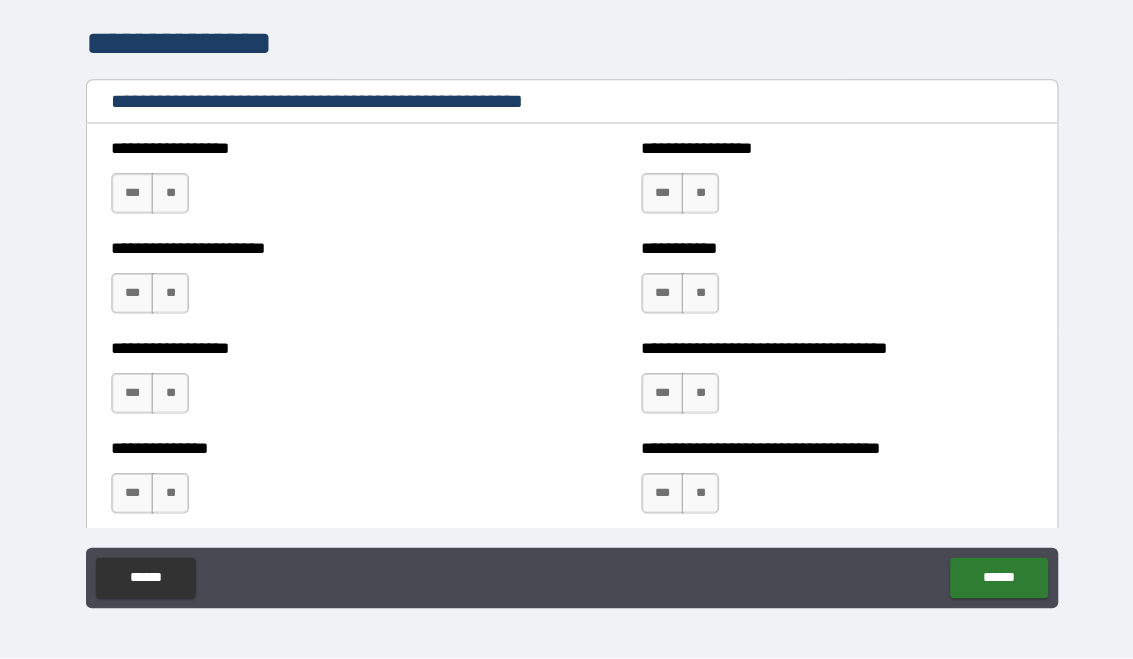 click on "**" at bounding box center (168, 198) 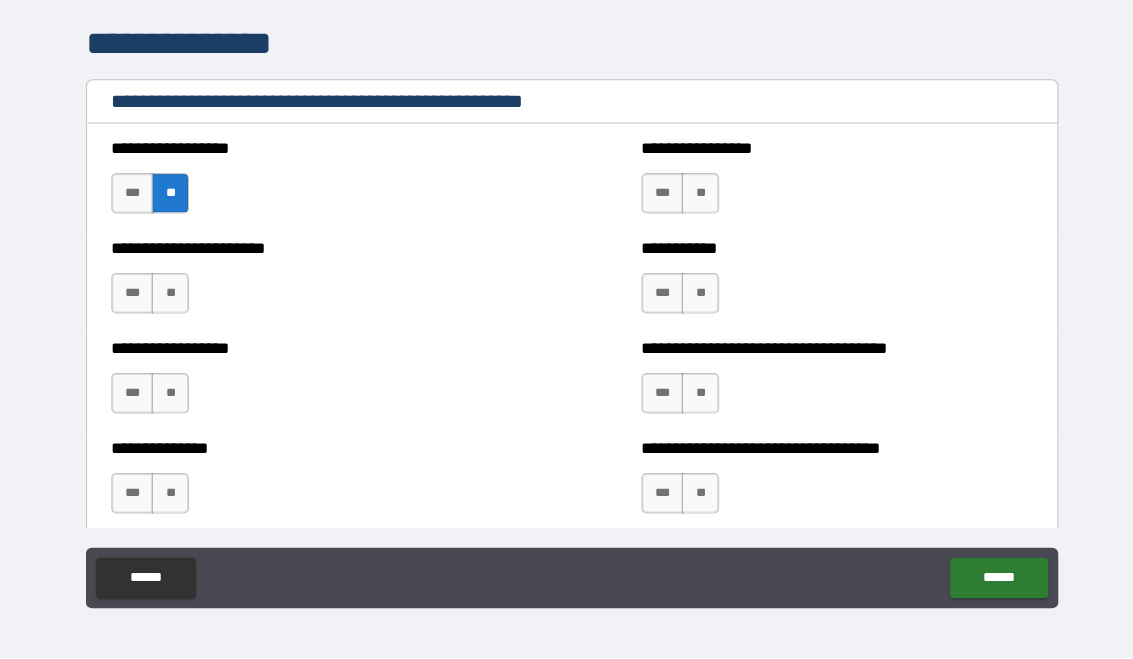 click on "**" at bounding box center (693, 198) 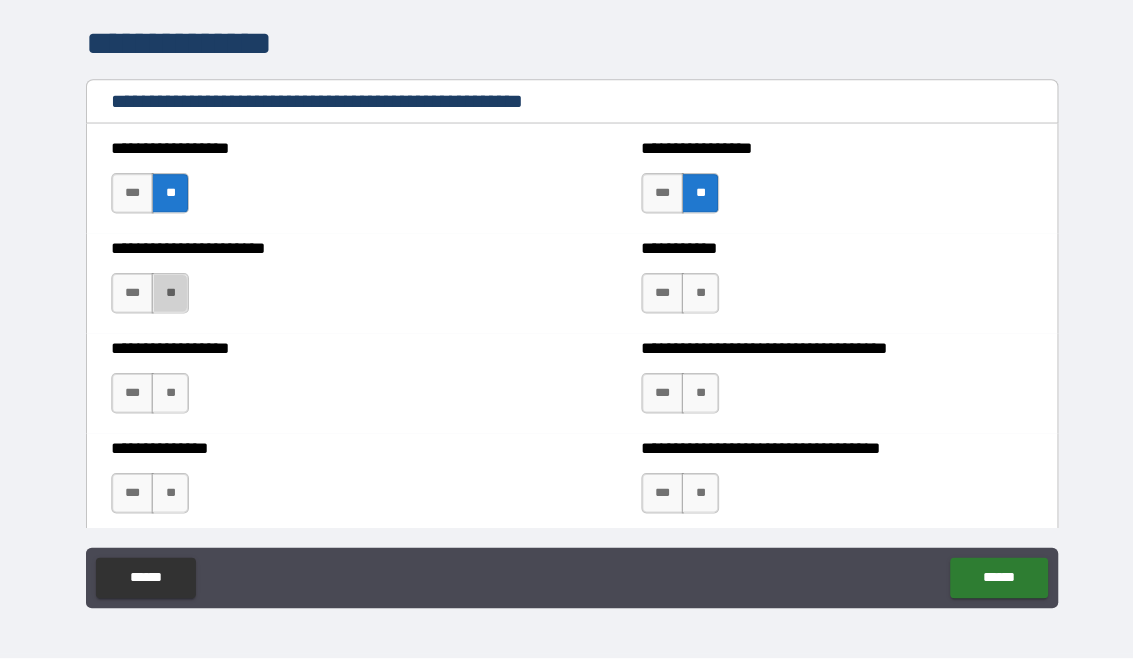 click on "**" at bounding box center (168, 297) 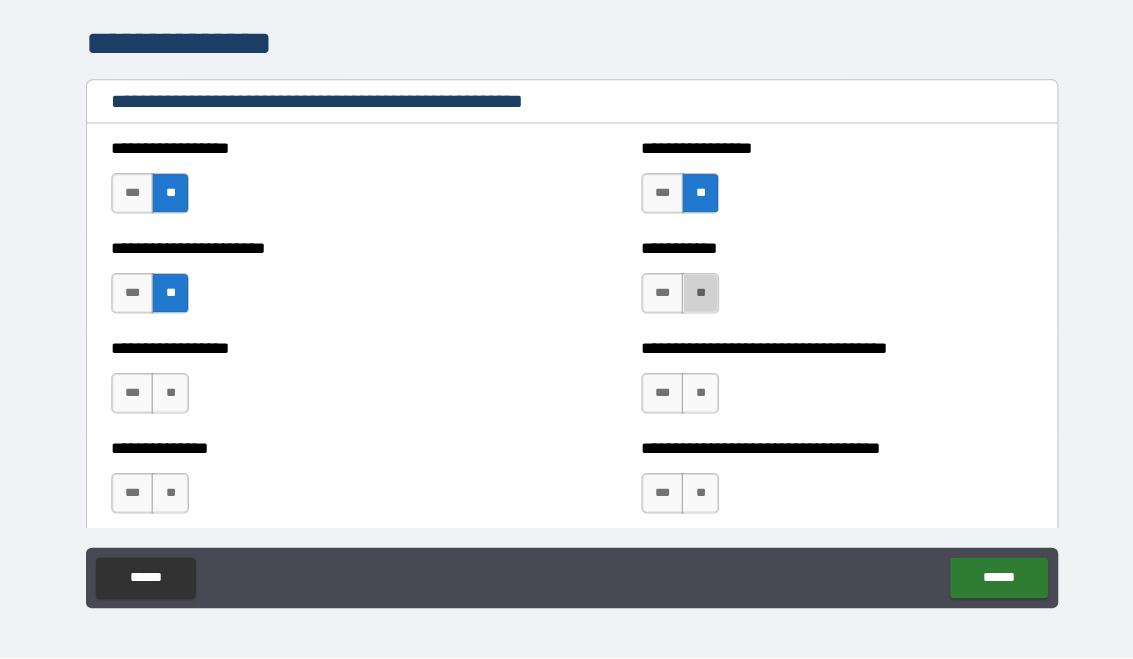 click on "**" at bounding box center (693, 297) 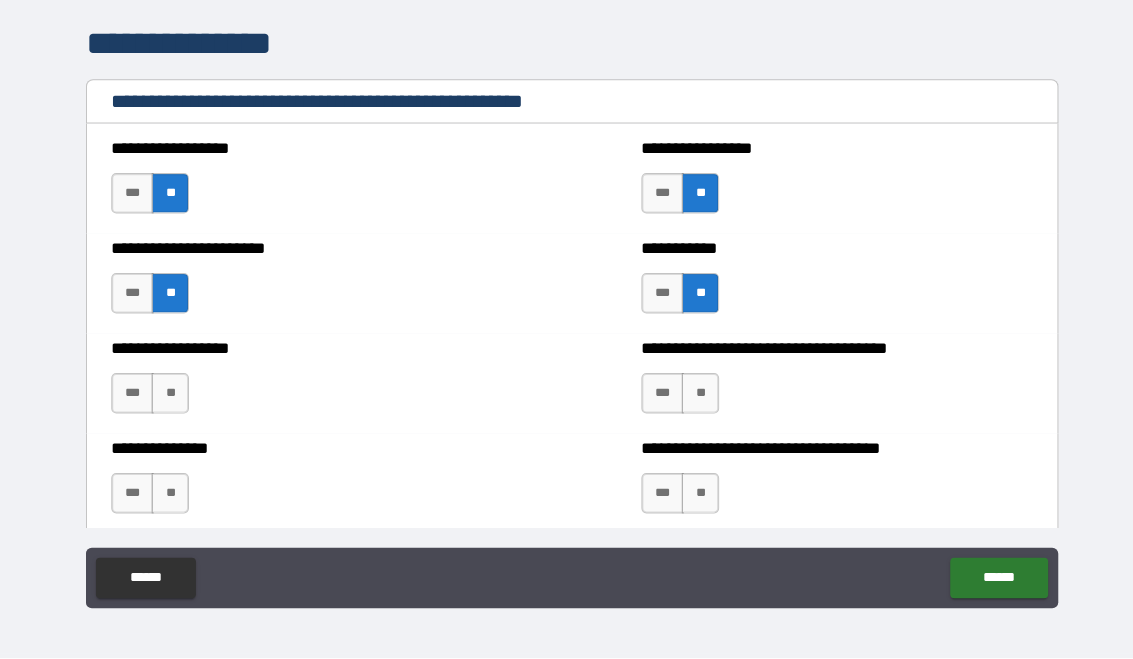 click on "**" at bounding box center (168, 396) 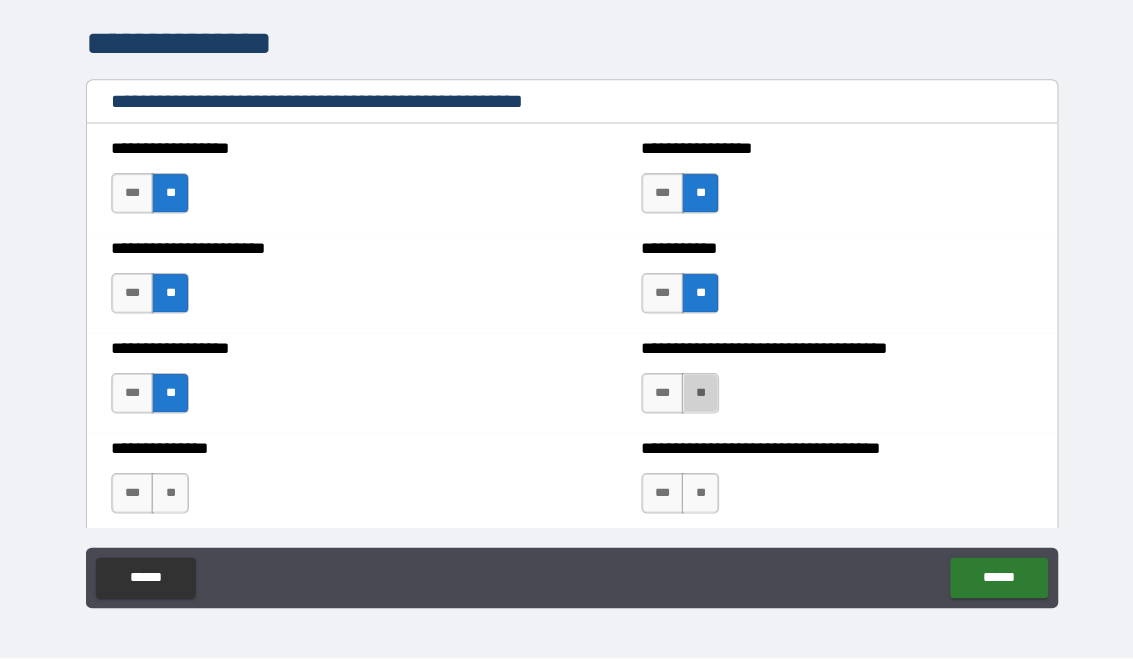 click on "**" at bounding box center (693, 396) 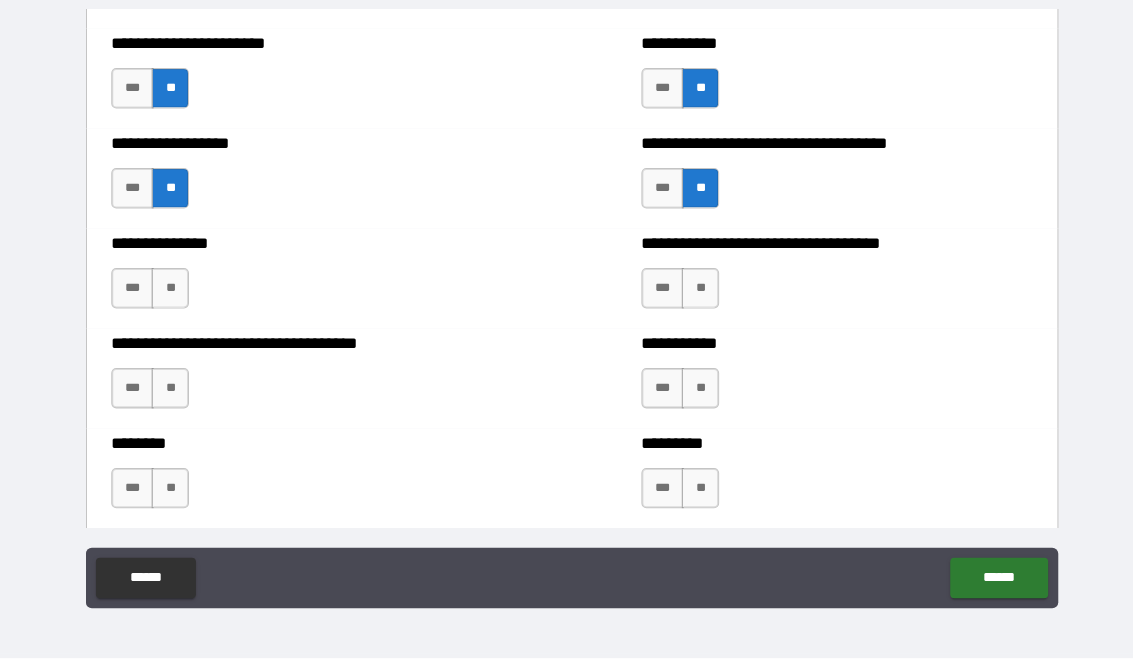 scroll, scrollTop: 3012, scrollLeft: 0, axis: vertical 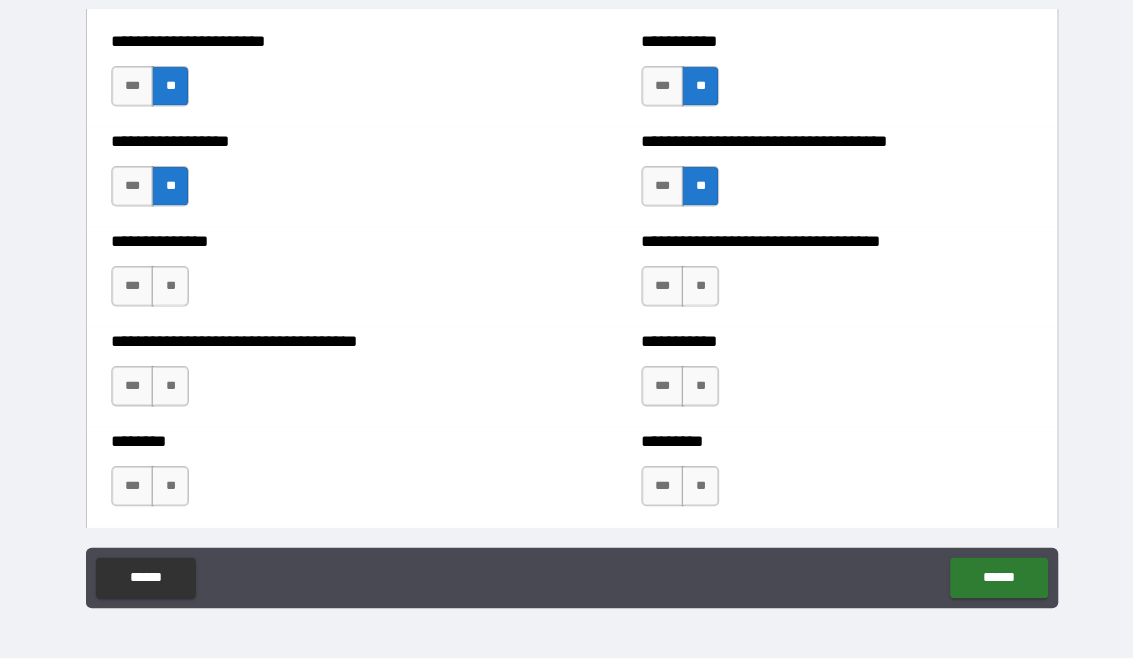 click on "**" at bounding box center [693, 290] 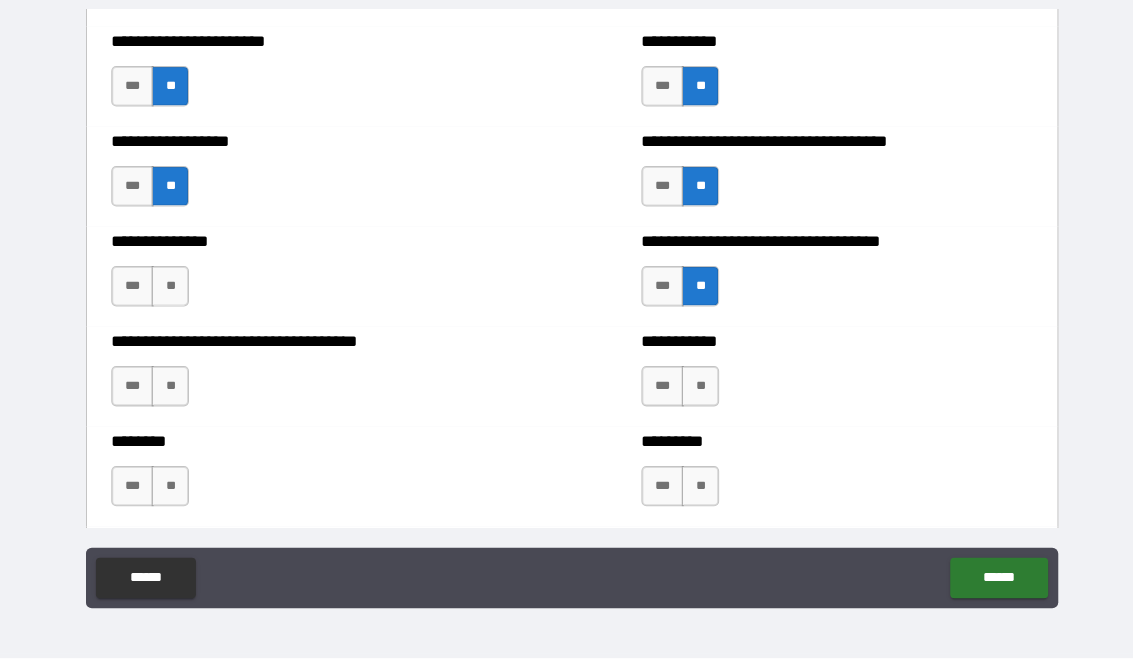 click on "**" at bounding box center (168, 290) 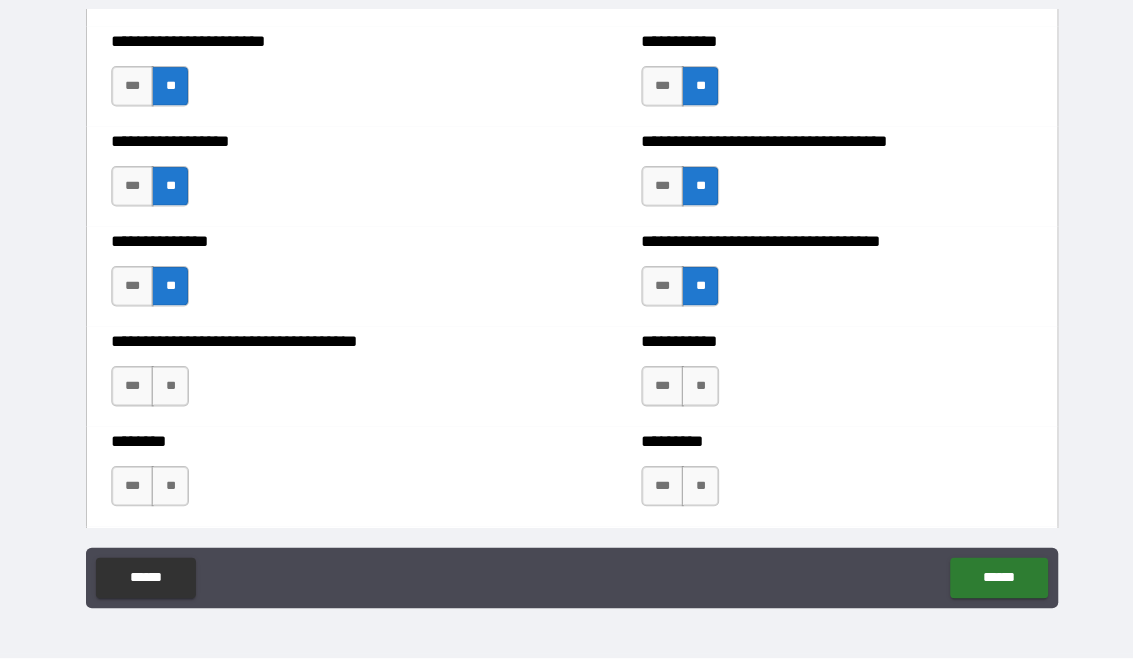 click on "**" at bounding box center (168, 389) 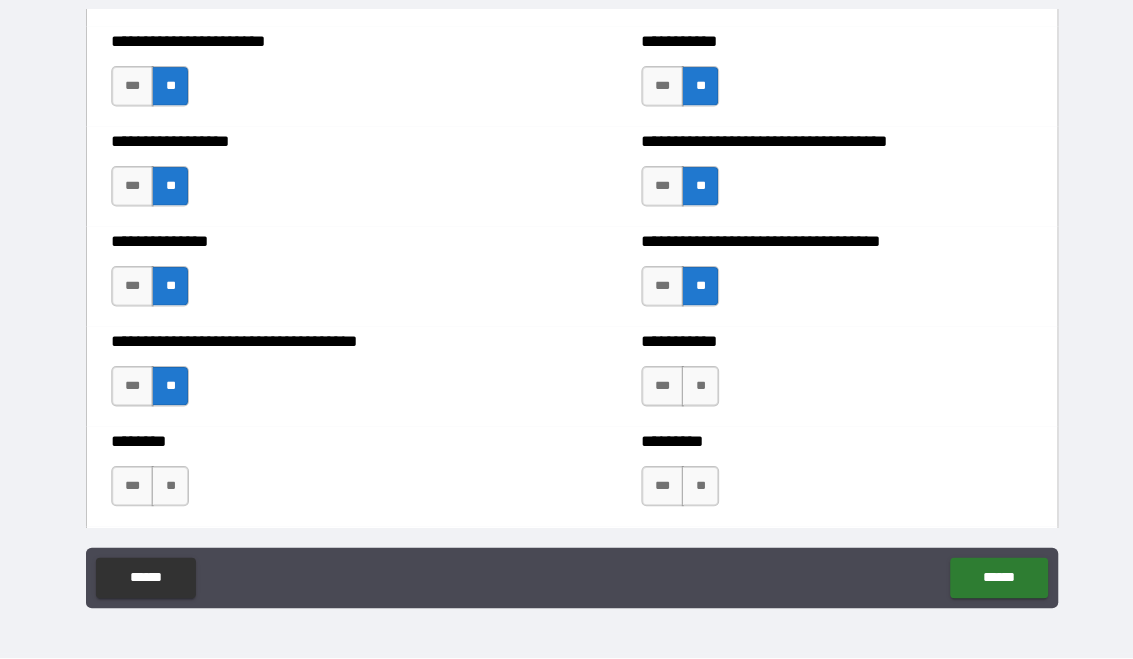 click on "**" at bounding box center [693, 389] 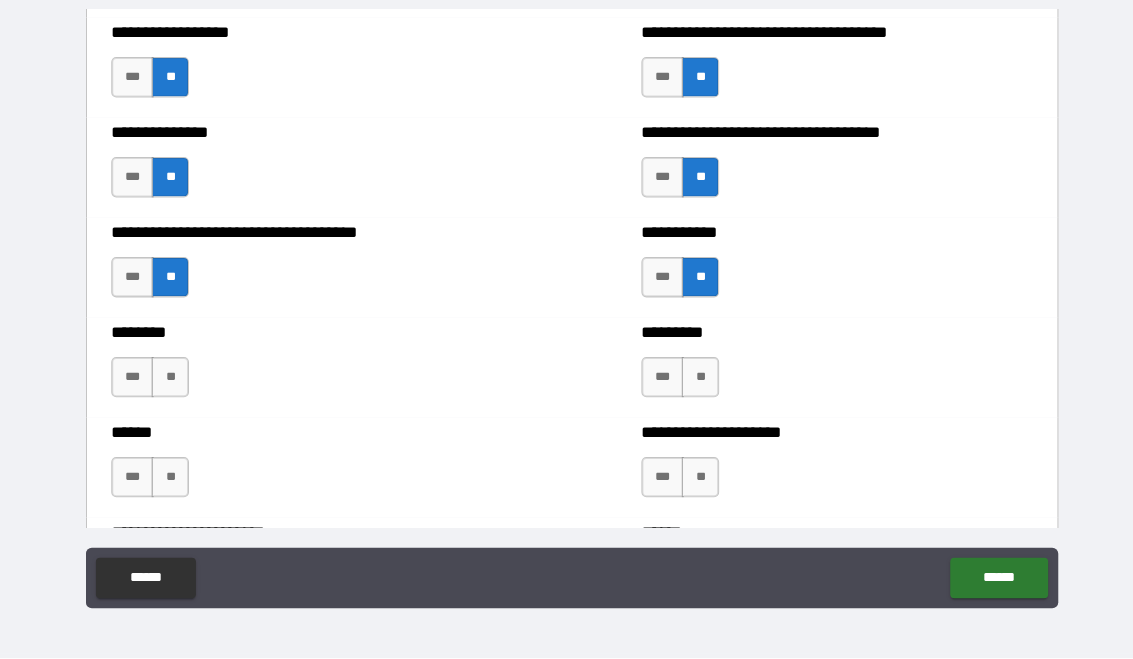 scroll, scrollTop: 3158, scrollLeft: 0, axis: vertical 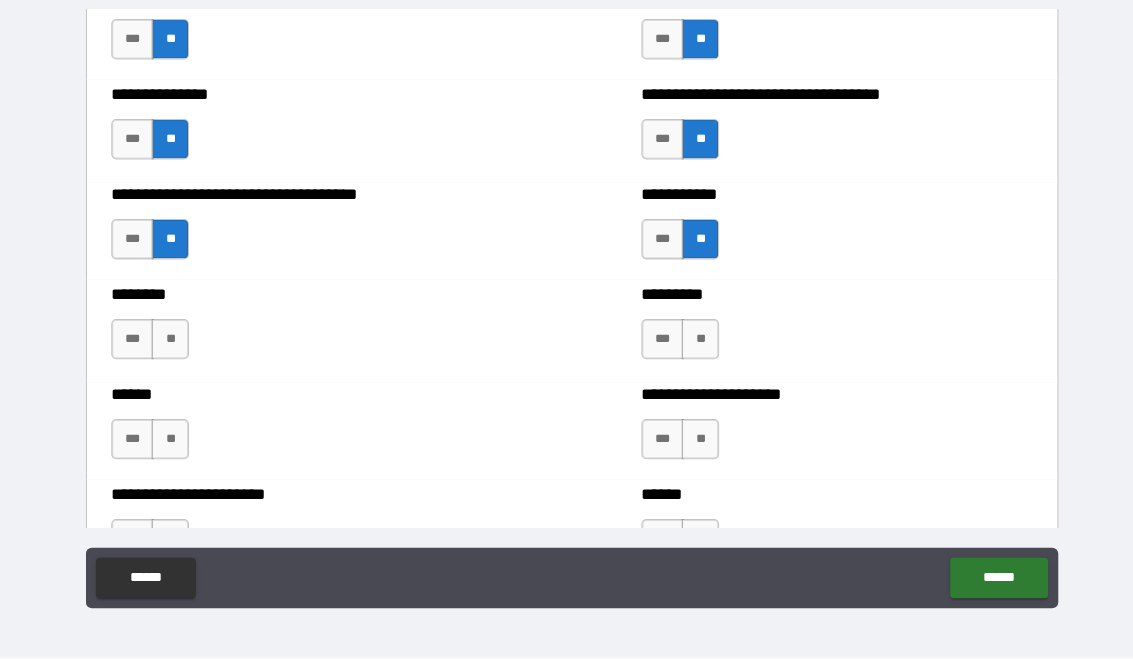 click on "**" at bounding box center (168, 342) 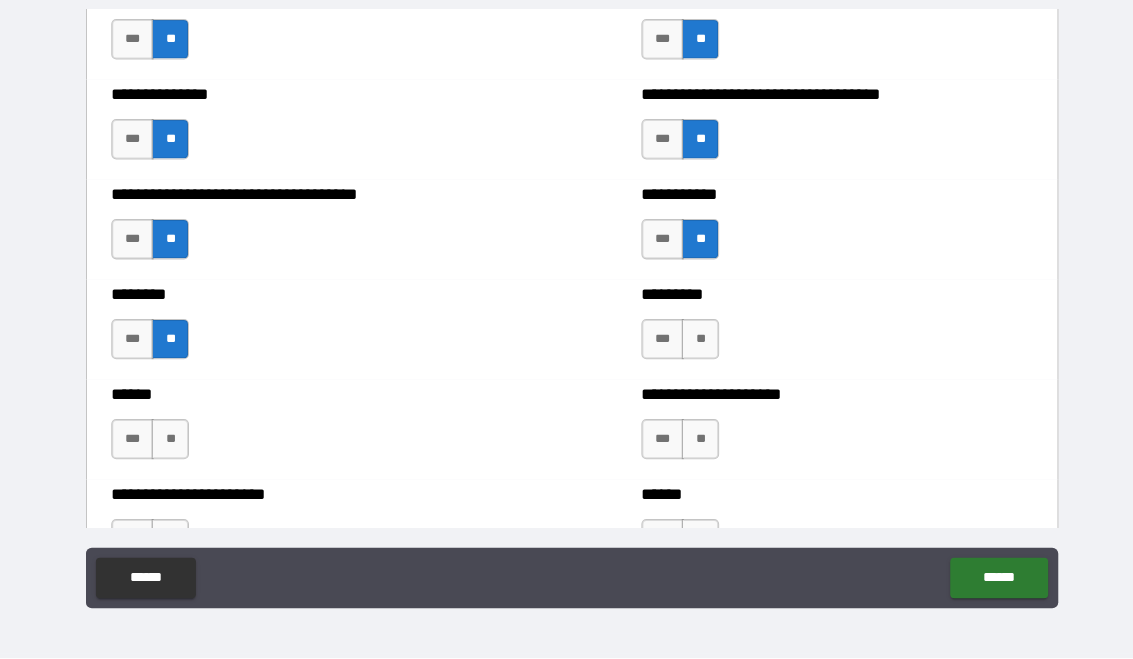 click on "**" at bounding box center [693, 342] 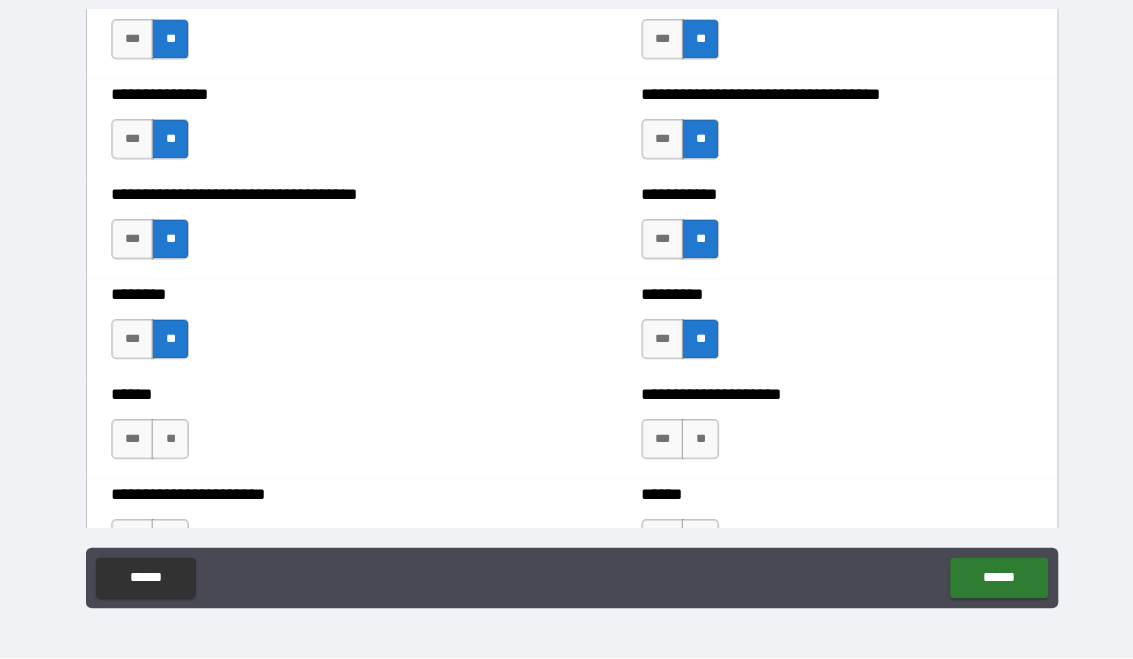click on "**" at bounding box center [168, 441] 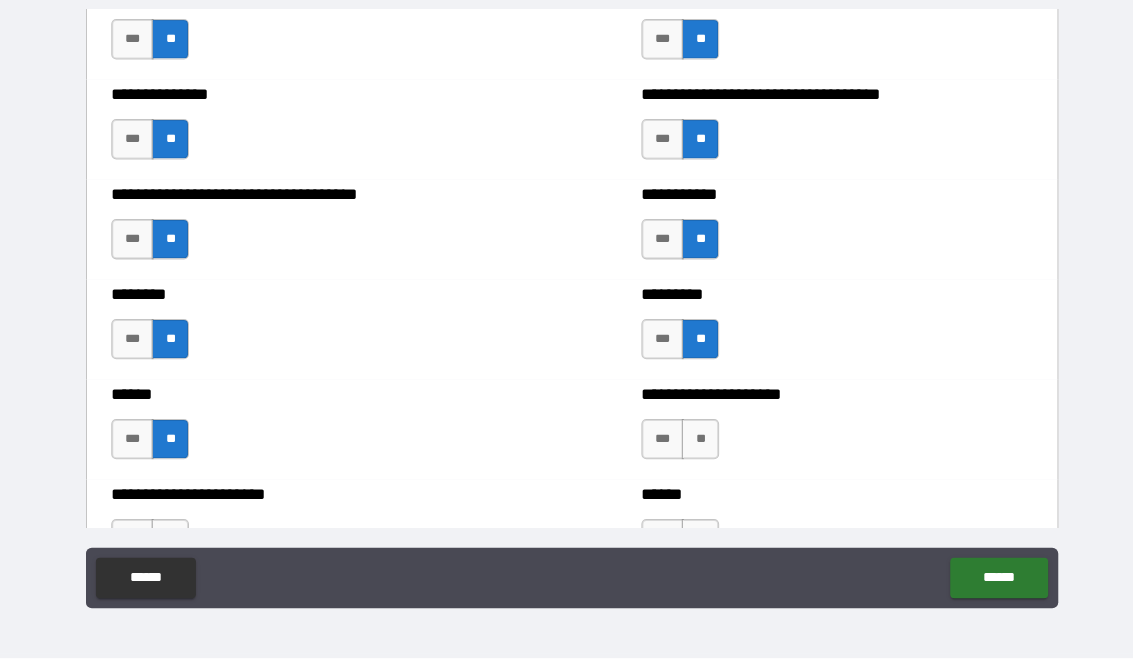 click on "**" at bounding box center (693, 441) 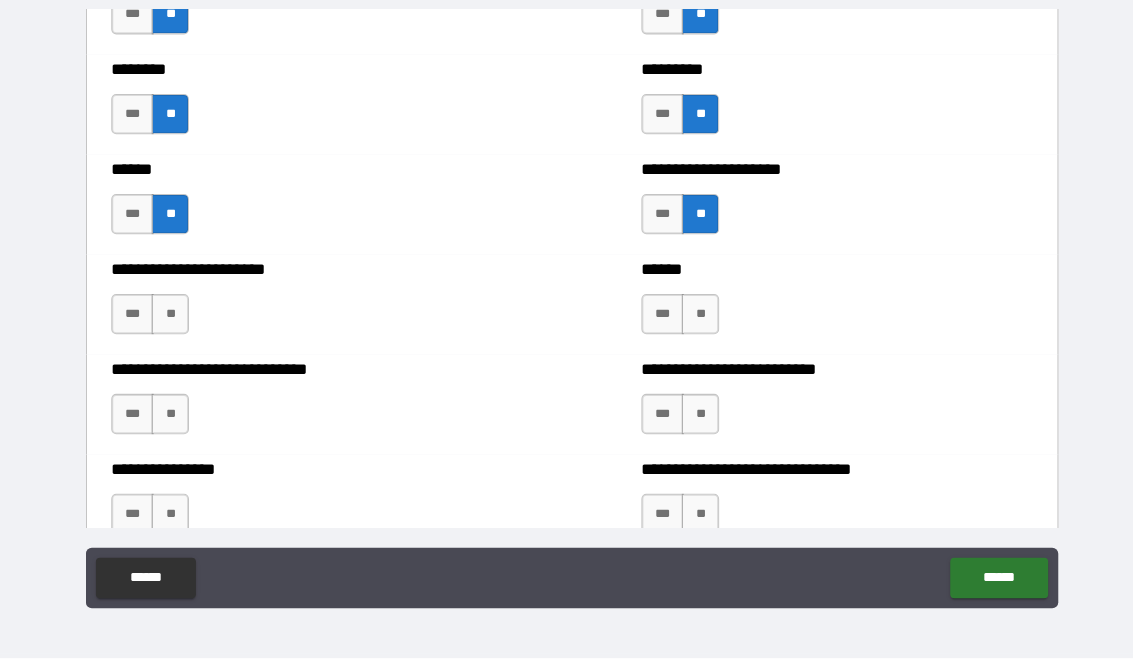 scroll, scrollTop: 3381, scrollLeft: 0, axis: vertical 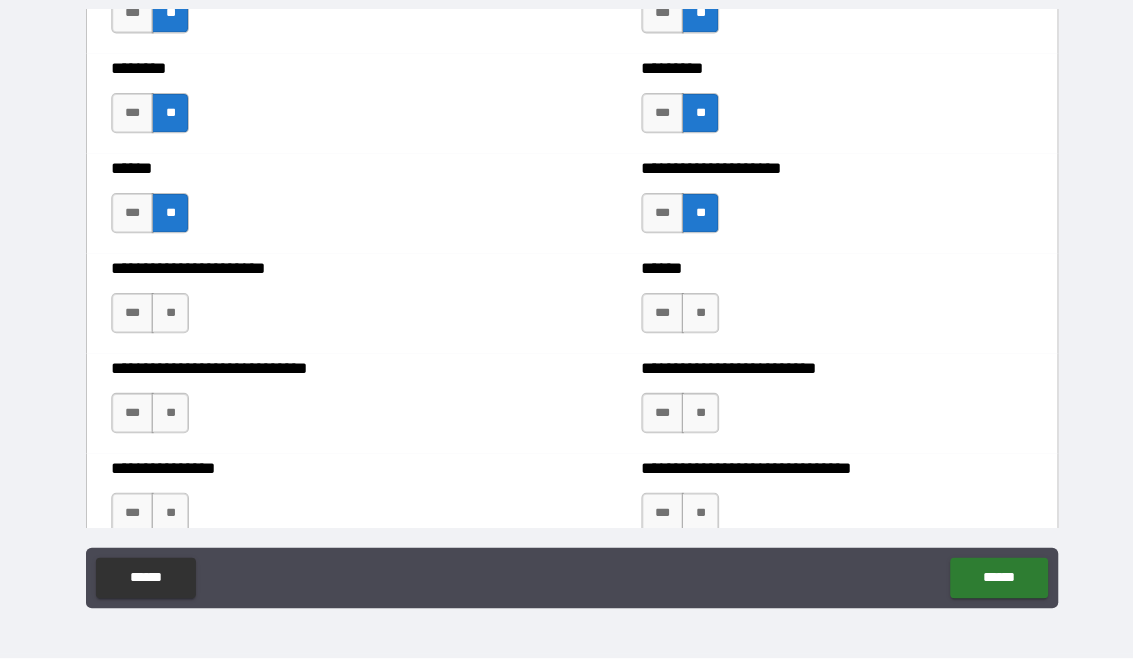 click on "**" at bounding box center (168, 317) 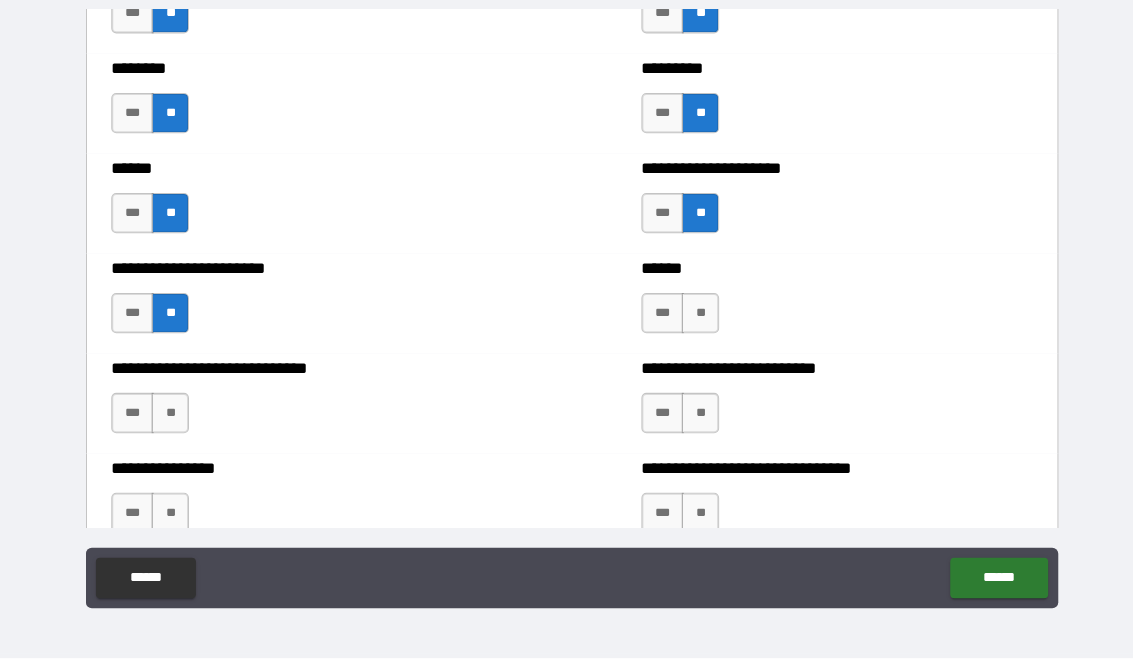 click on "**" at bounding box center (693, 317) 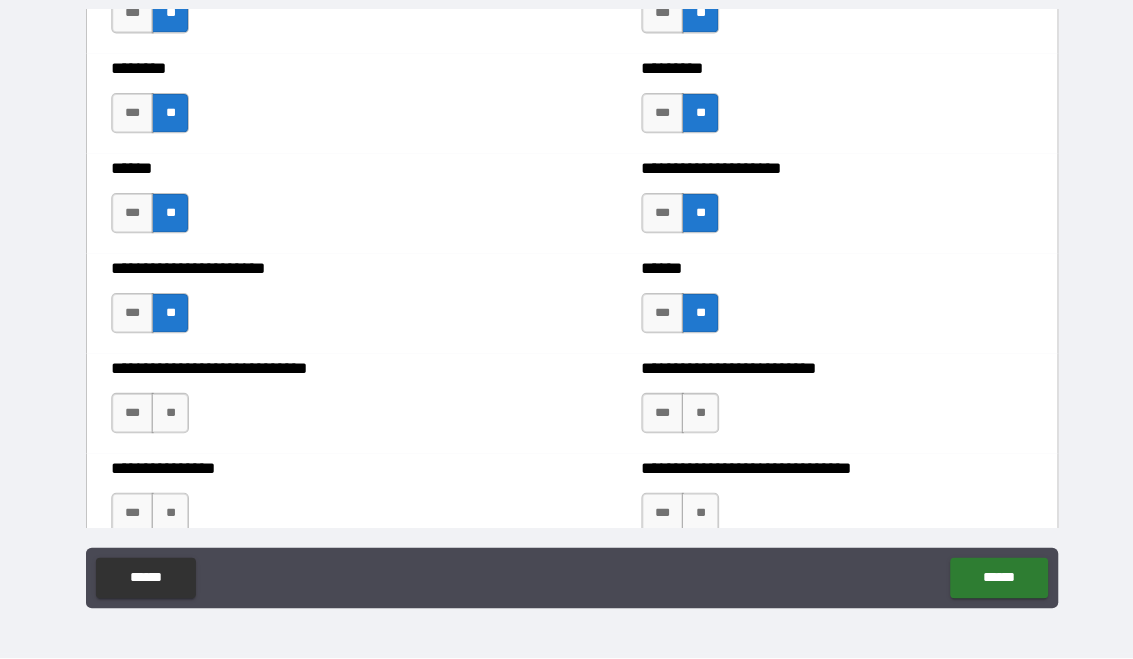 click on "**" at bounding box center (168, 416) 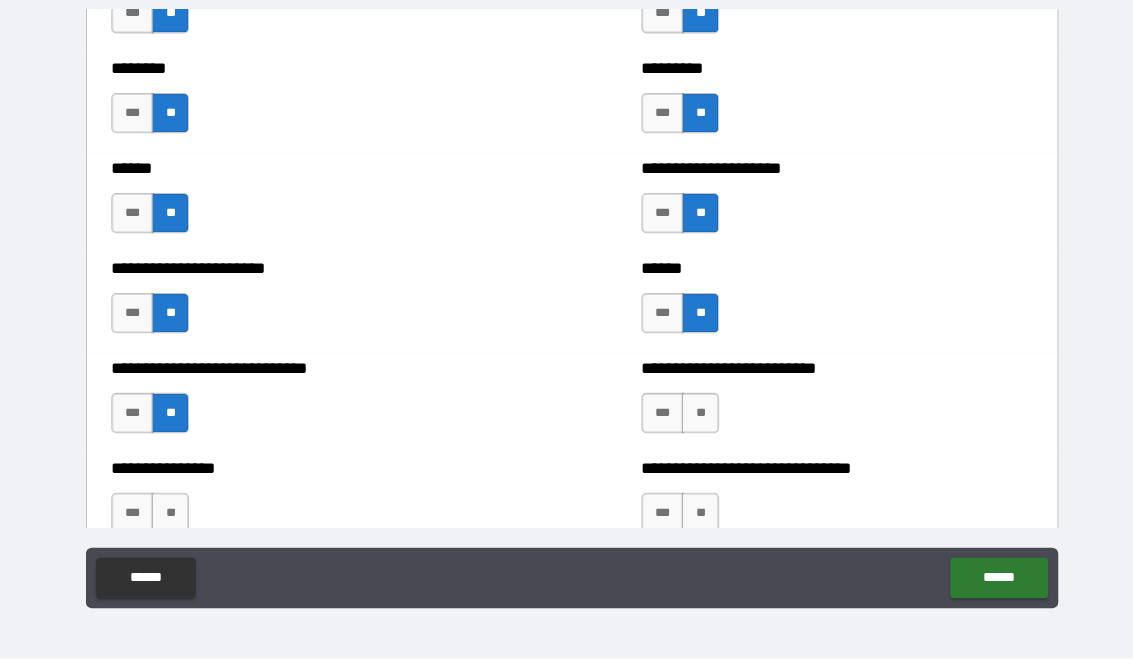 click on "**" at bounding box center (693, 416) 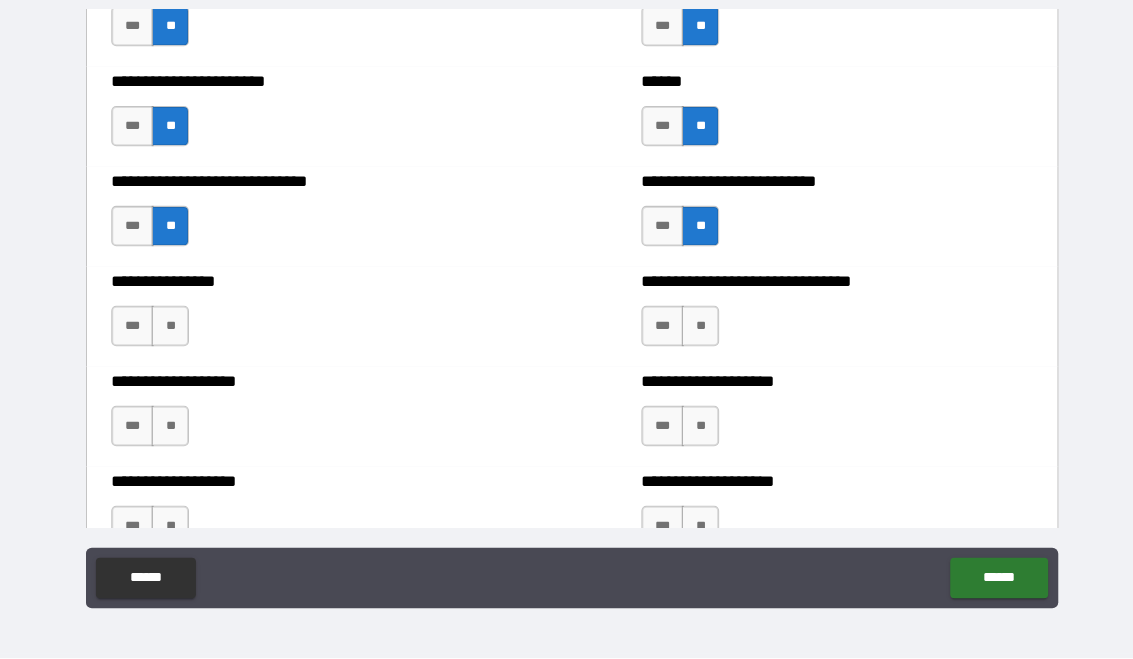 scroll, scrollTop: 3573, scrollLeft: 0, axis: vertical 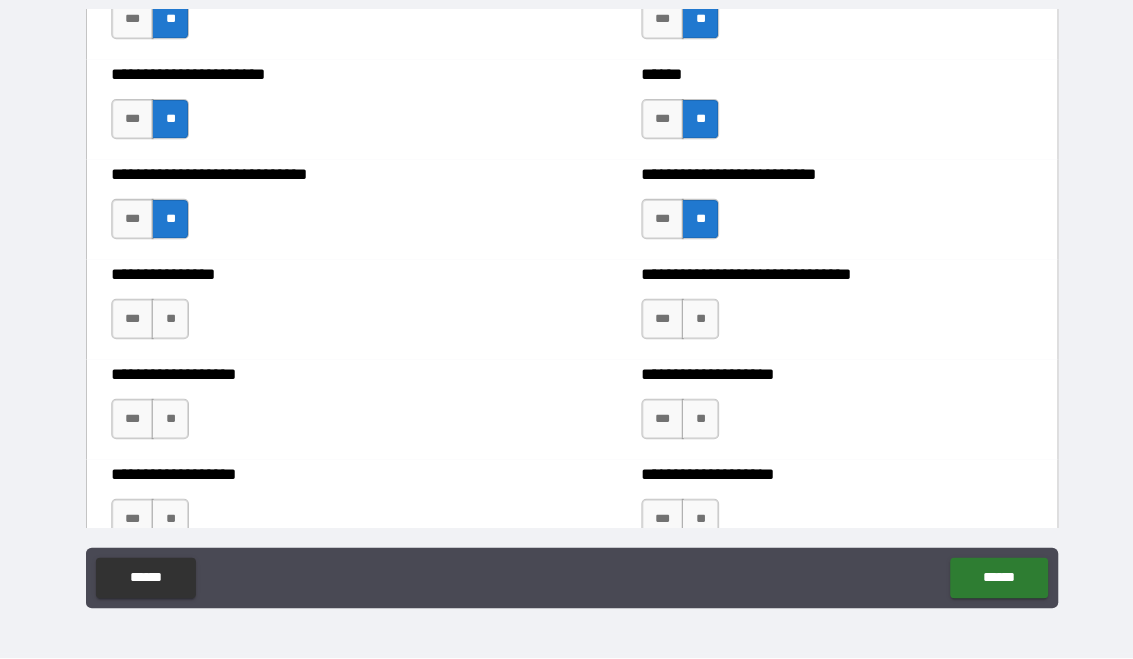 click on "**" at bounding box center [693, 323] 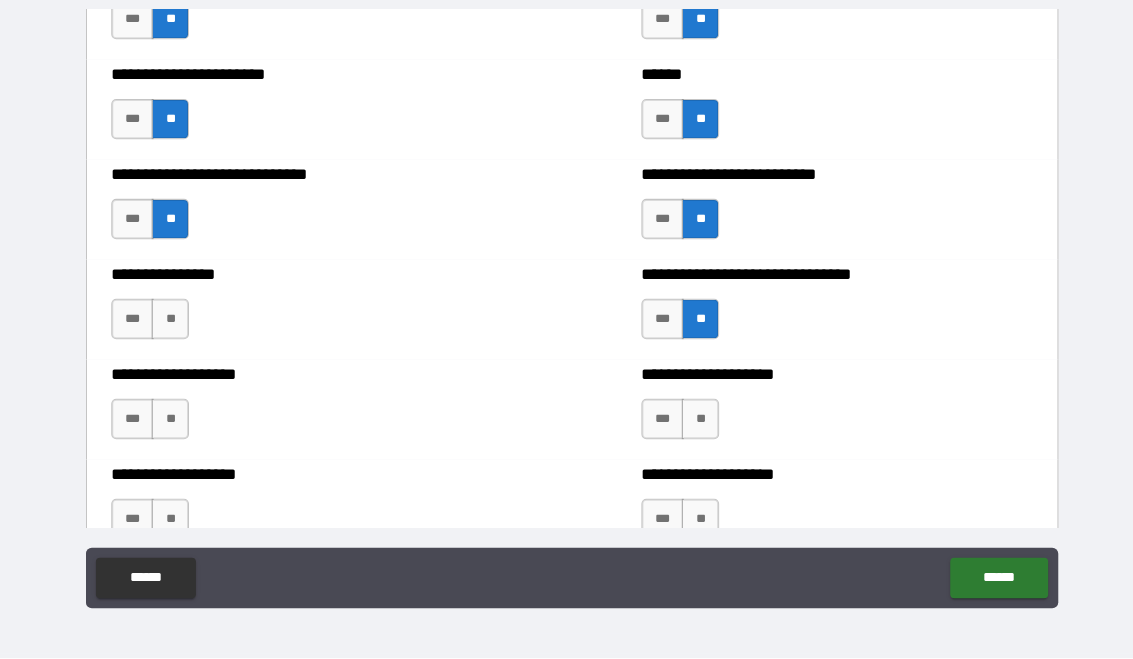 click on "**" at bounding box center [168, 323] 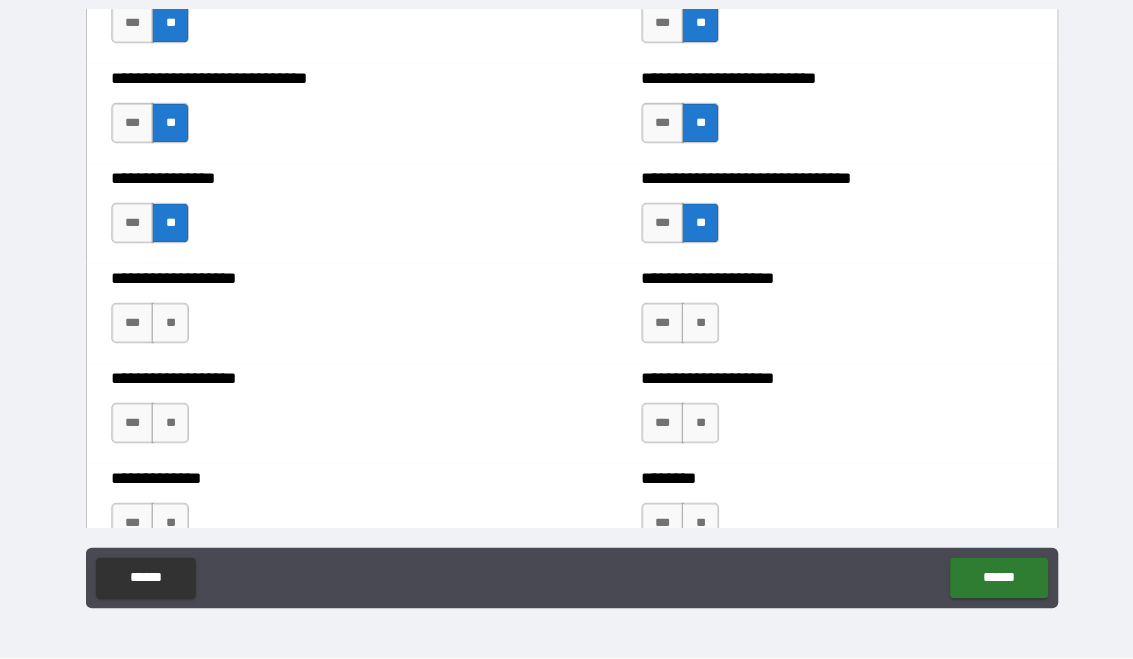 scroll, scrollTop: 3670, scrollLeft: 0, axis: vertical 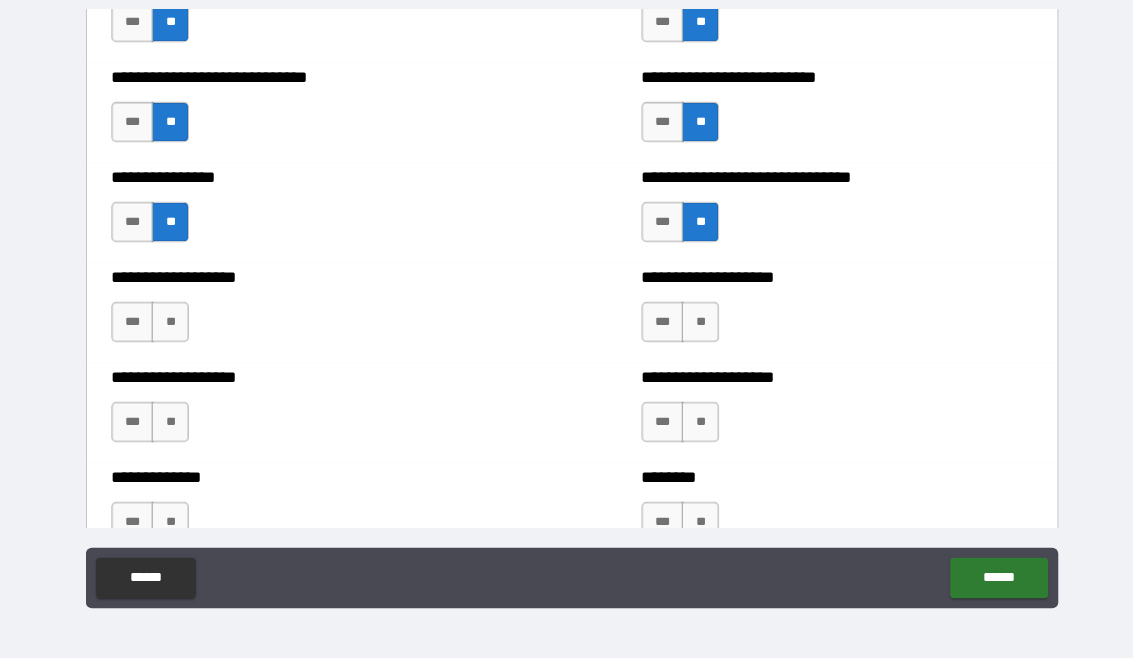 click on "**" at bounding box center [168, 325] 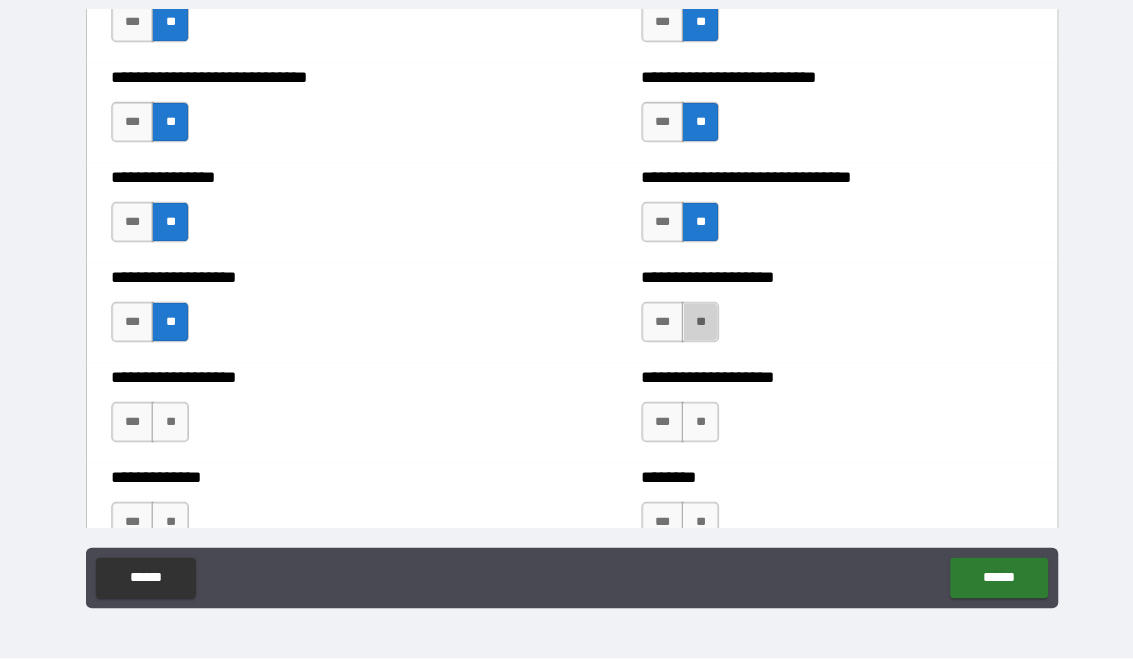 click on "**" at bounding box center (693, 325) 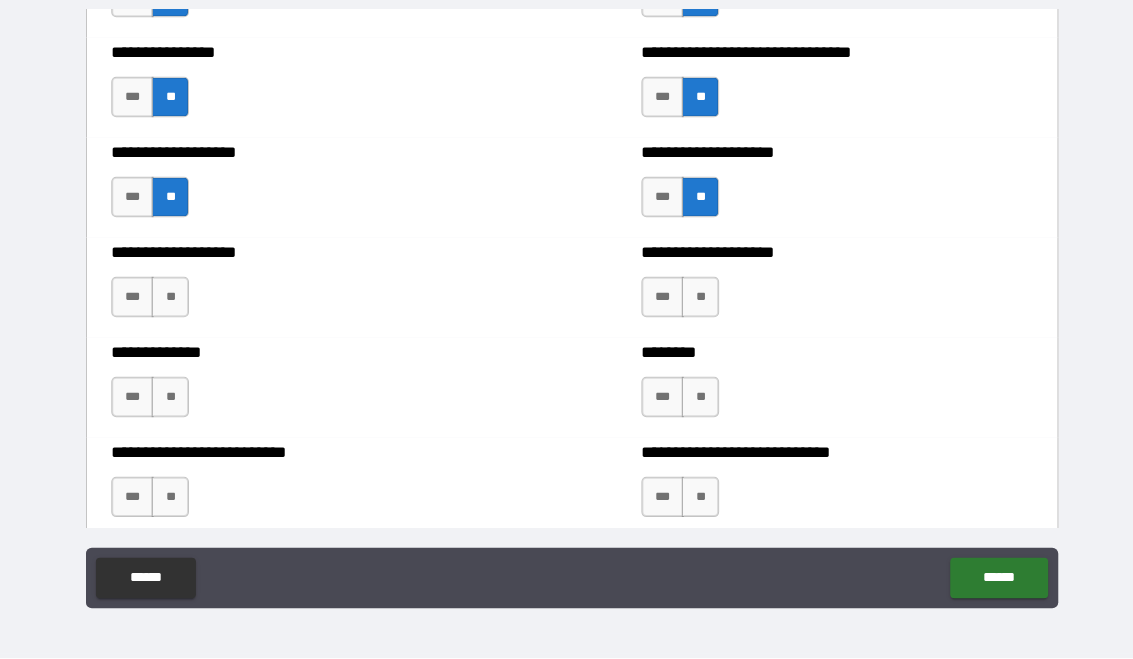 scroll, scrollTop: 3796, scrollLeft: 0, axis: vertical 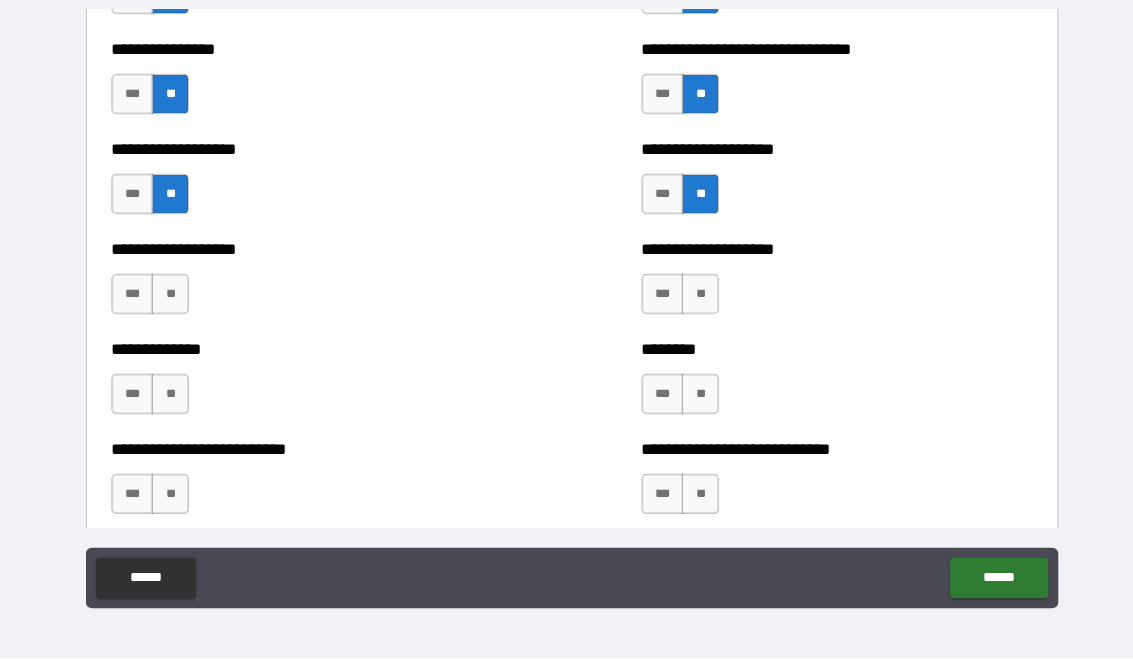 click on "**" at bounding box center [168, 298] 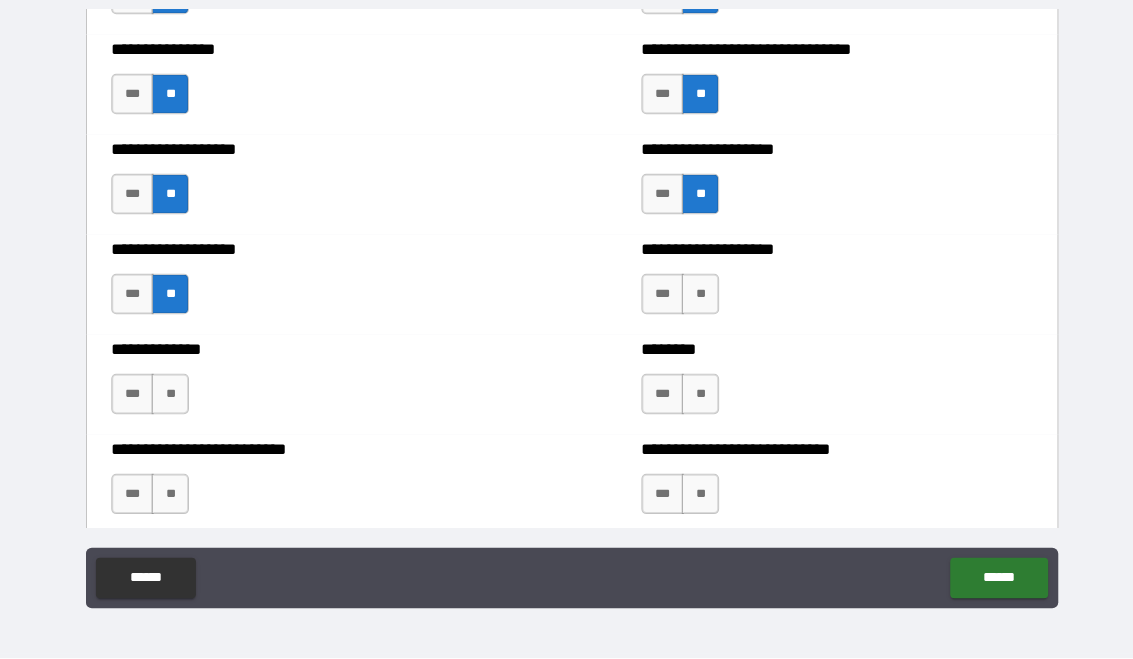 click on "***" at bounding box center [656, 298] 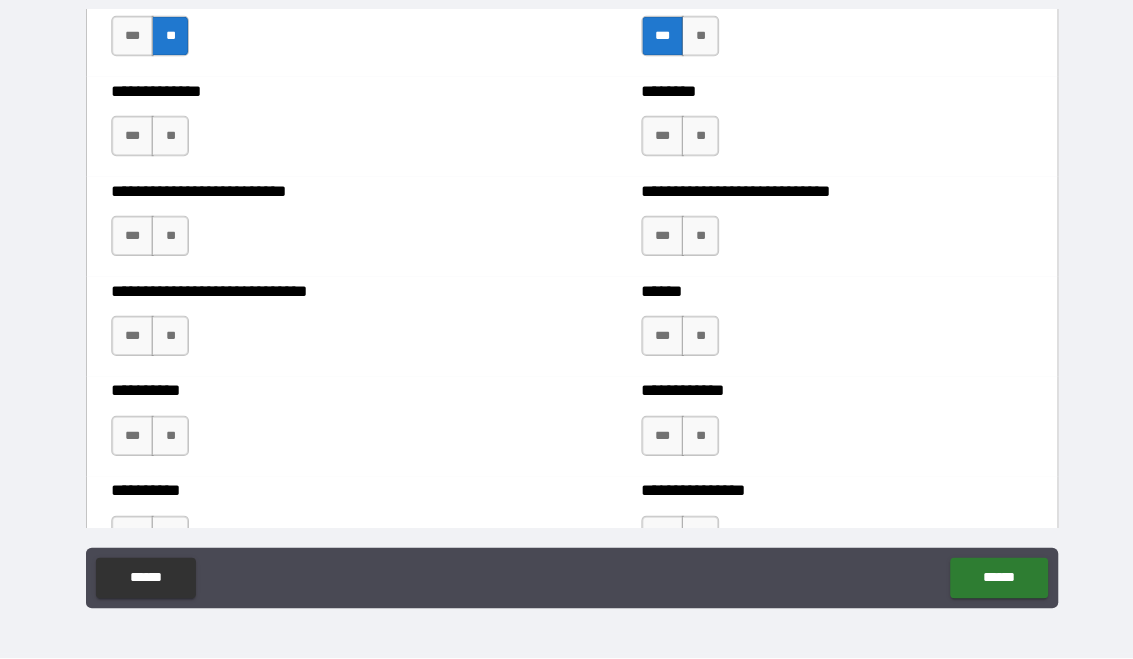 scroll, scrollTop: 4053, scrollLeft: 0, axis: vertical 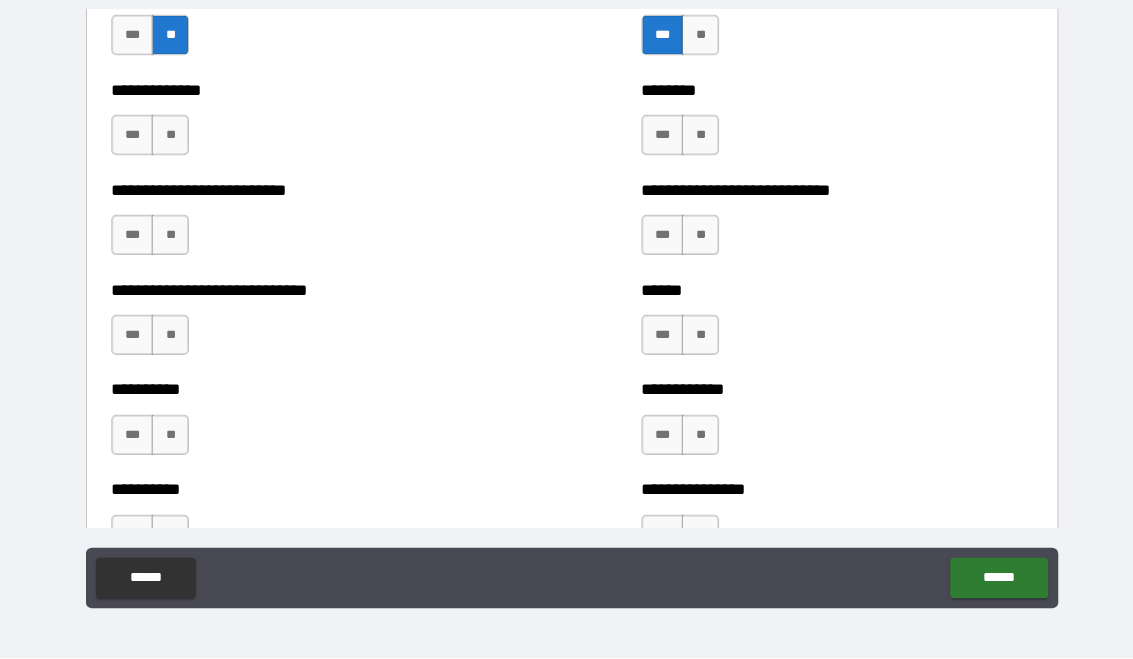 click on "**" at bounding box center [168, 140] 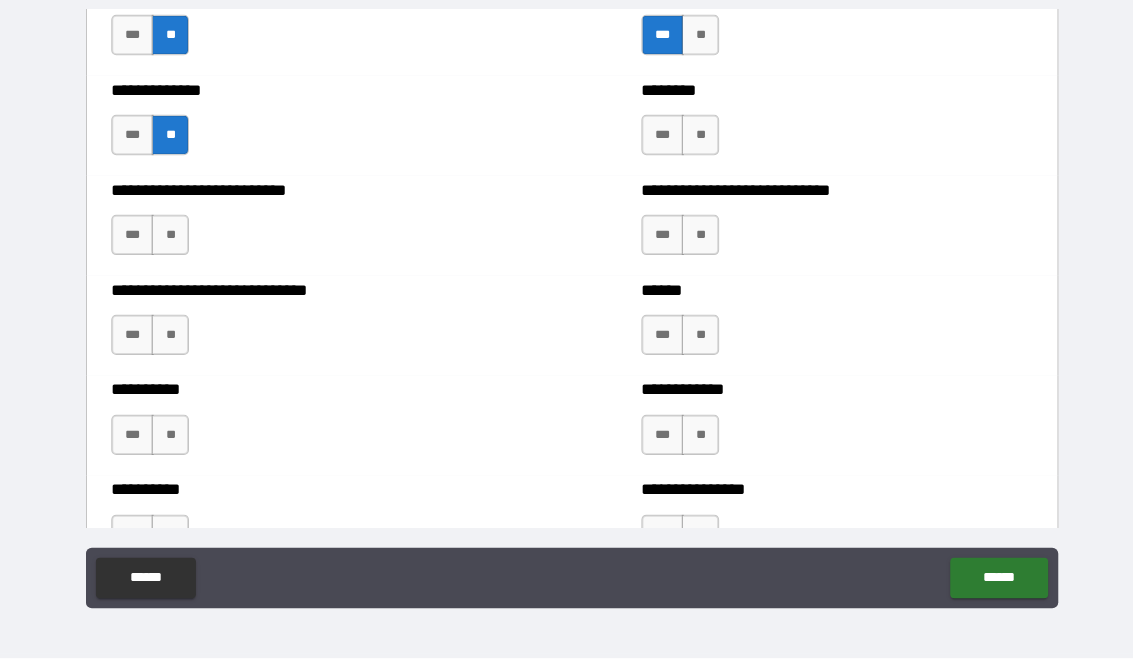 click on "**" at bounding box center [693, 140] 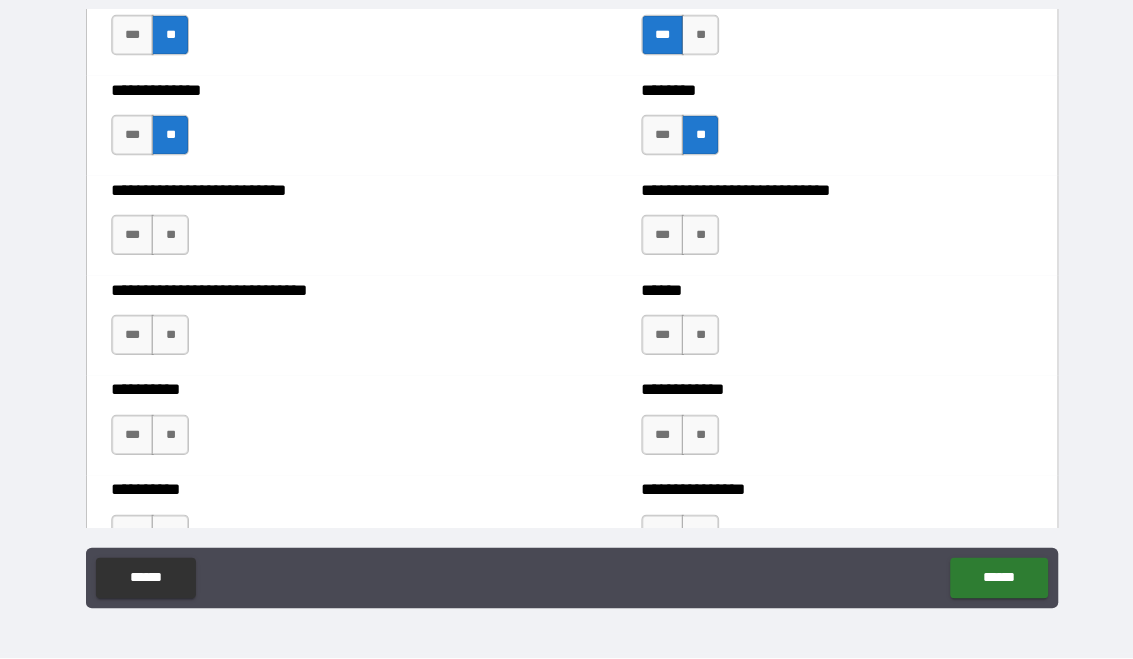 click on "**" at bounding box center [168, 239] 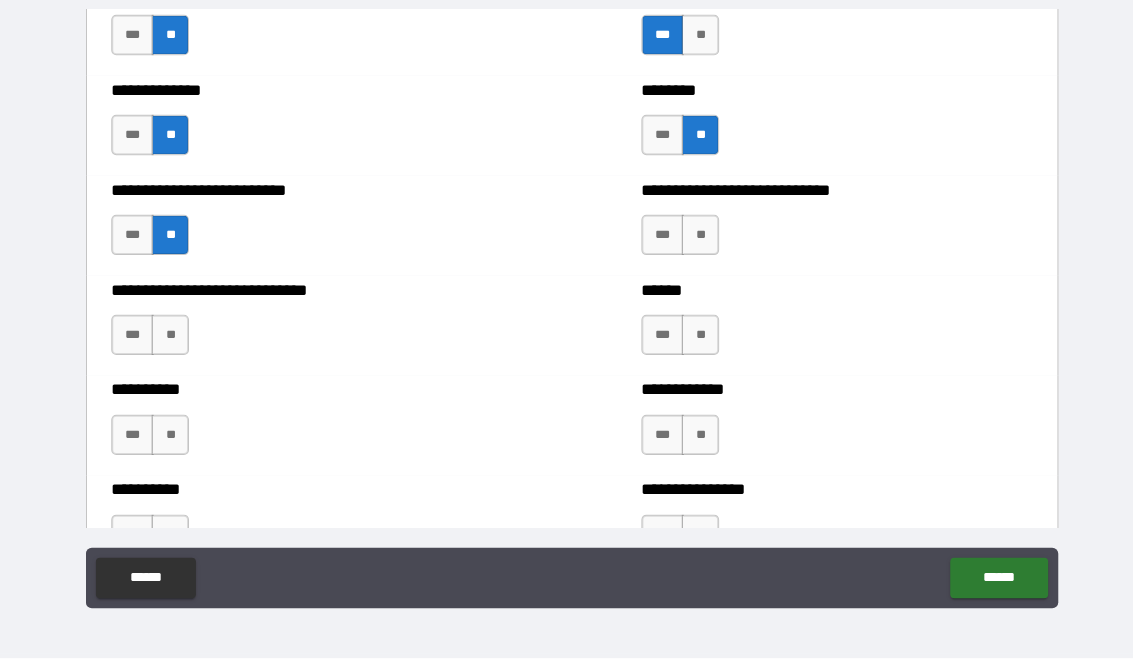 click on "**" at bounding box center (693, 239) 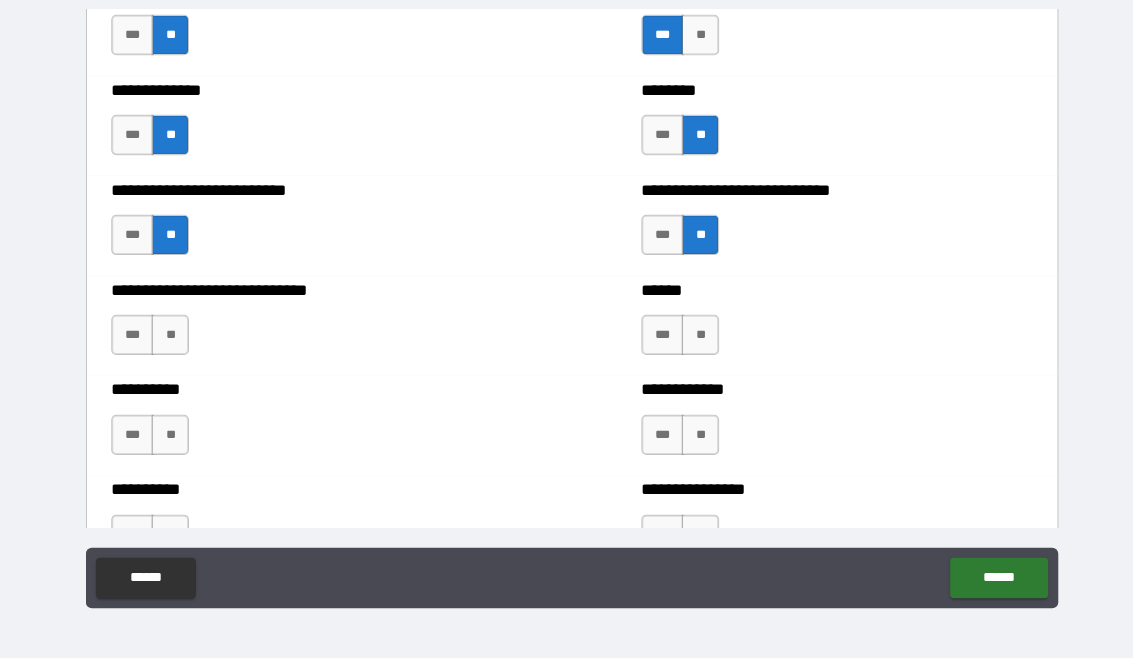 click on "**" at bounding box center (168, 338) 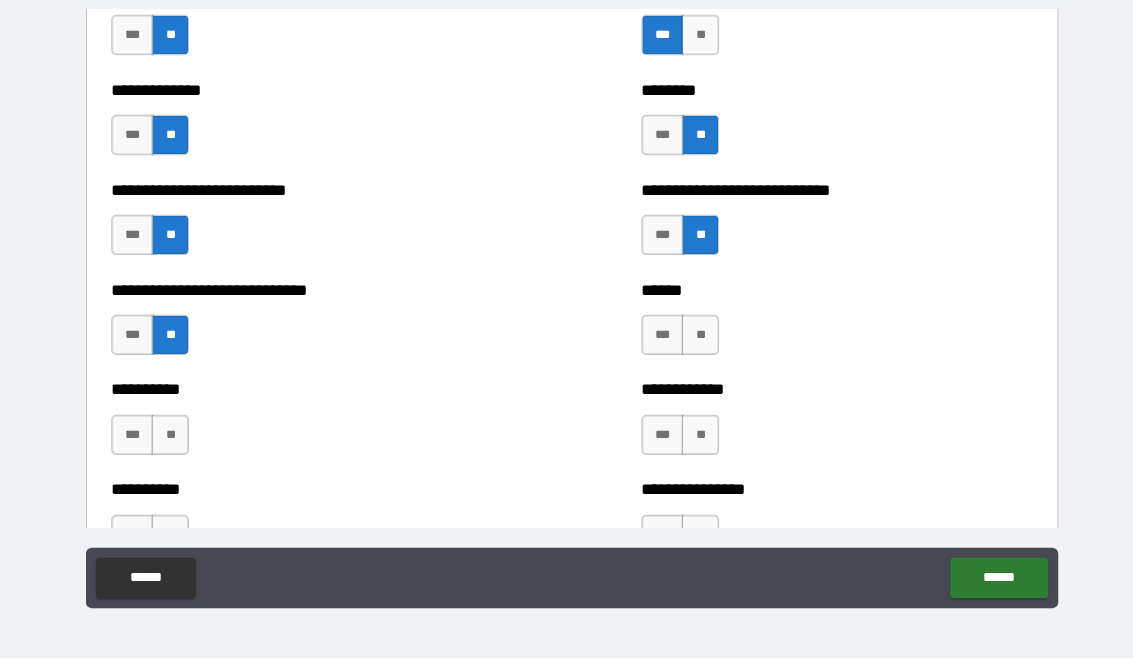 click on "**" at bounding box center (693, 338) 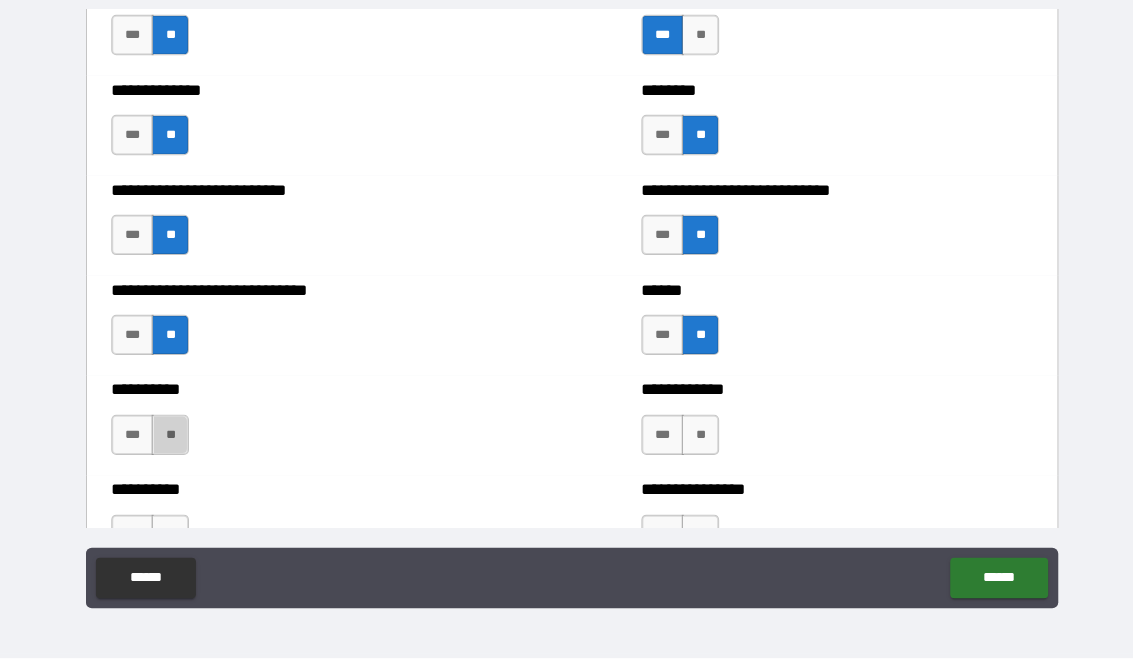 click on "**" at bounding box center (168, 437) 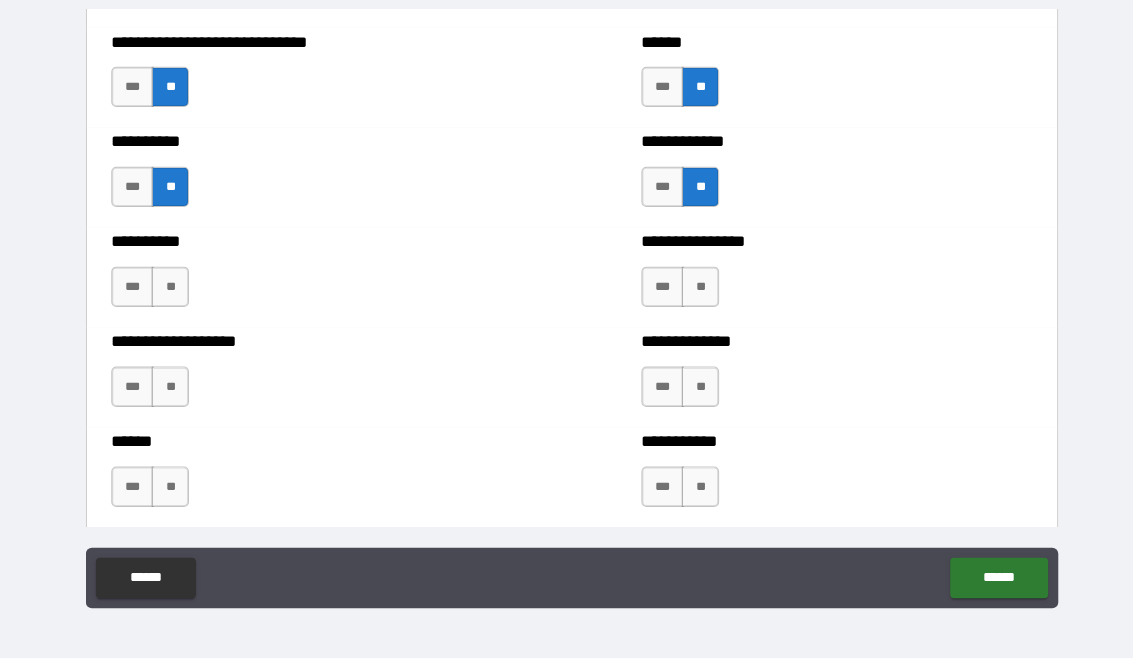 scroll, scrollTop: 4299, scrollLeft: 0, axis: vertical 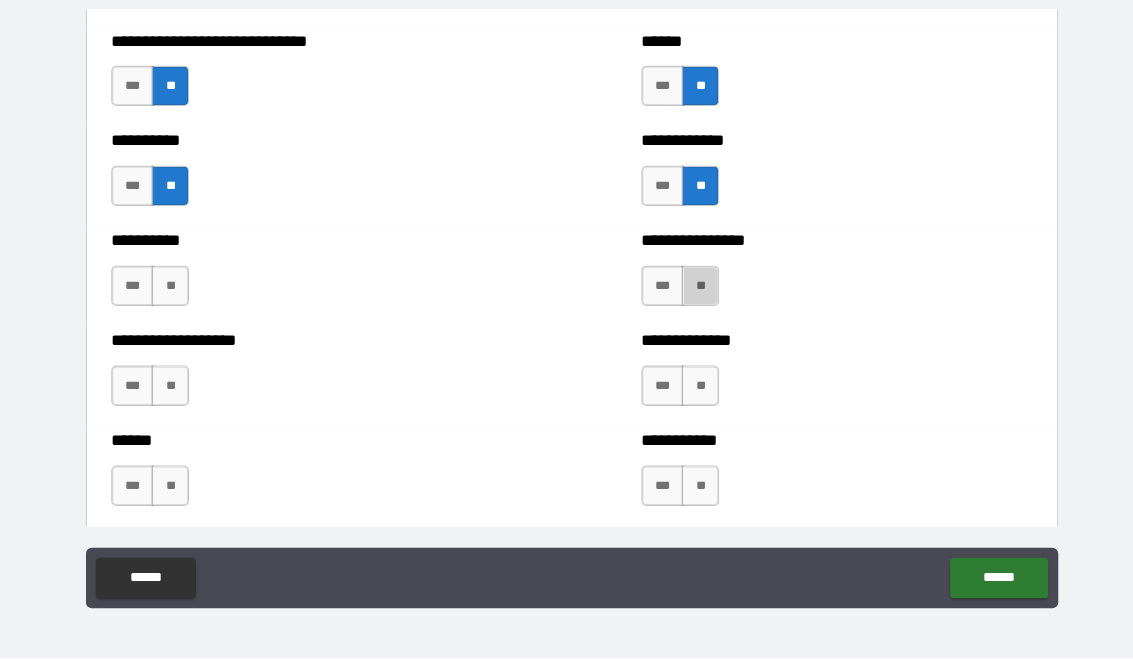 click on "**" at bounding box center (693, 290) 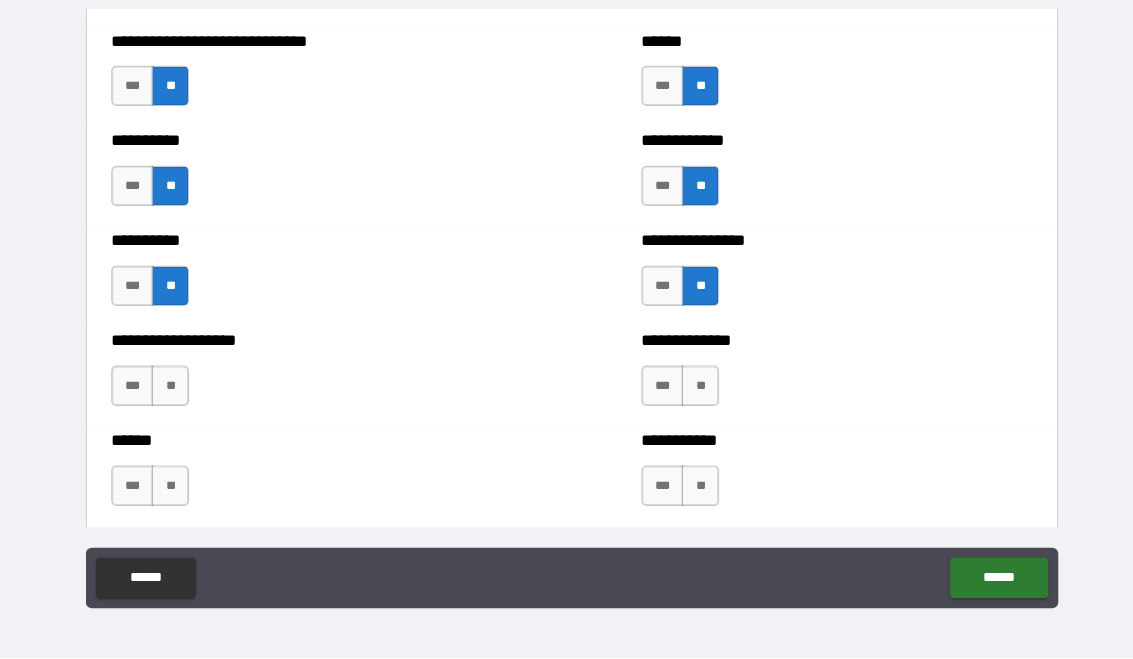 click on "**" at bounding box center [168, 389] 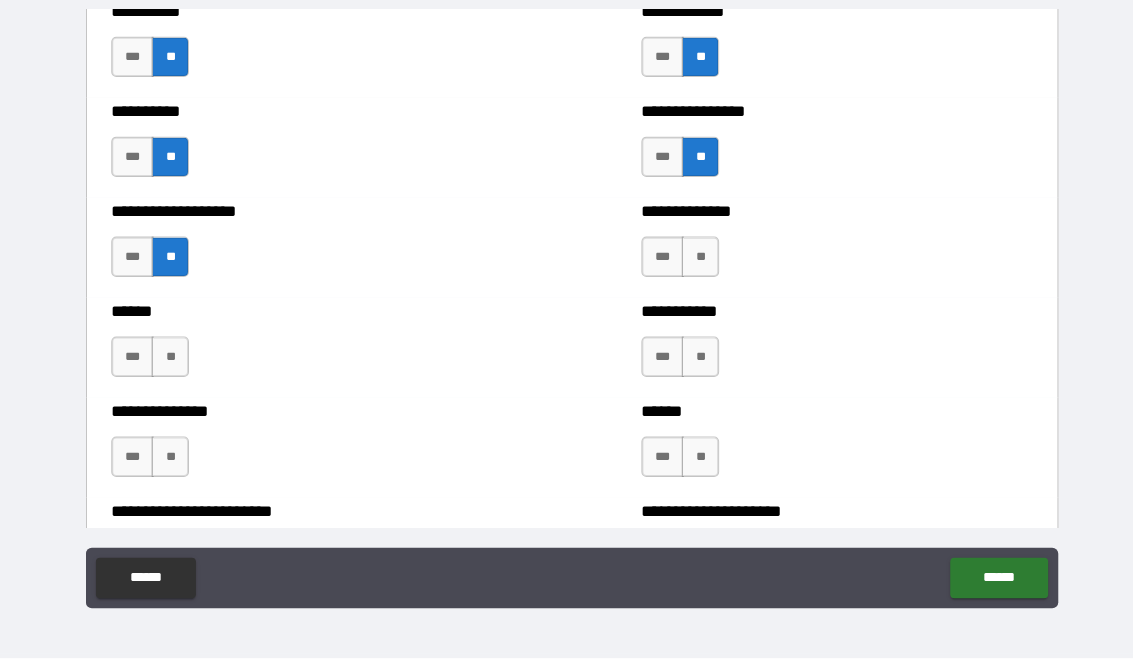 scroll, scrollTop: 4446, scrollLeft: 0, axis: vertical 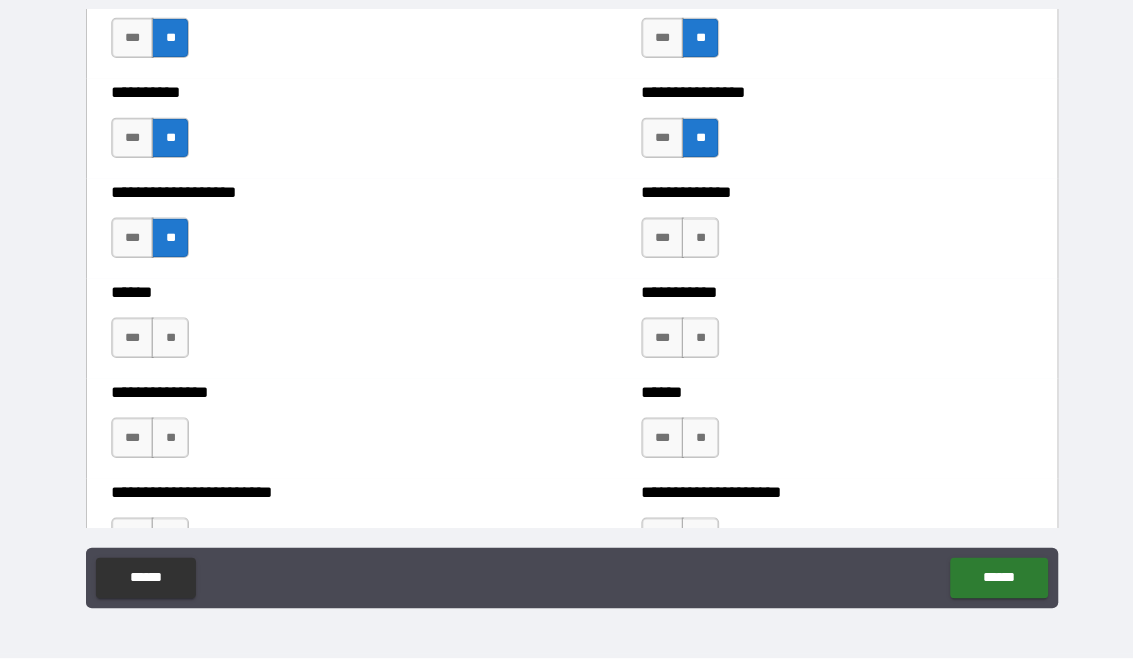click on "**" at bounding box center (168, 341) 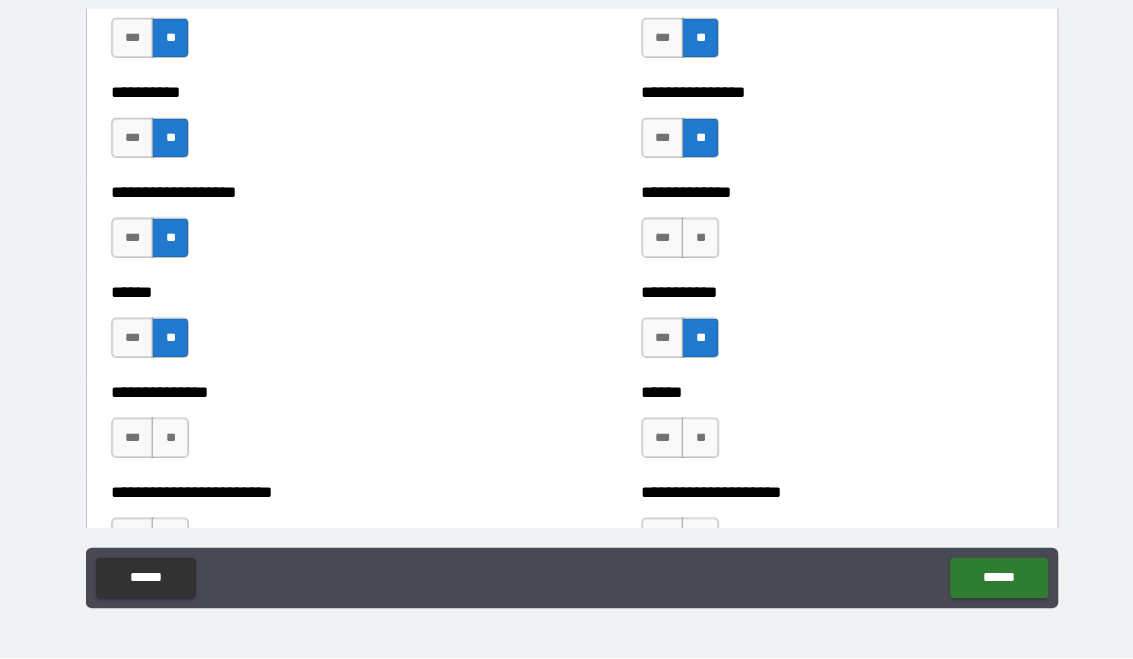 click on "**" at bounding box center (168, 440) 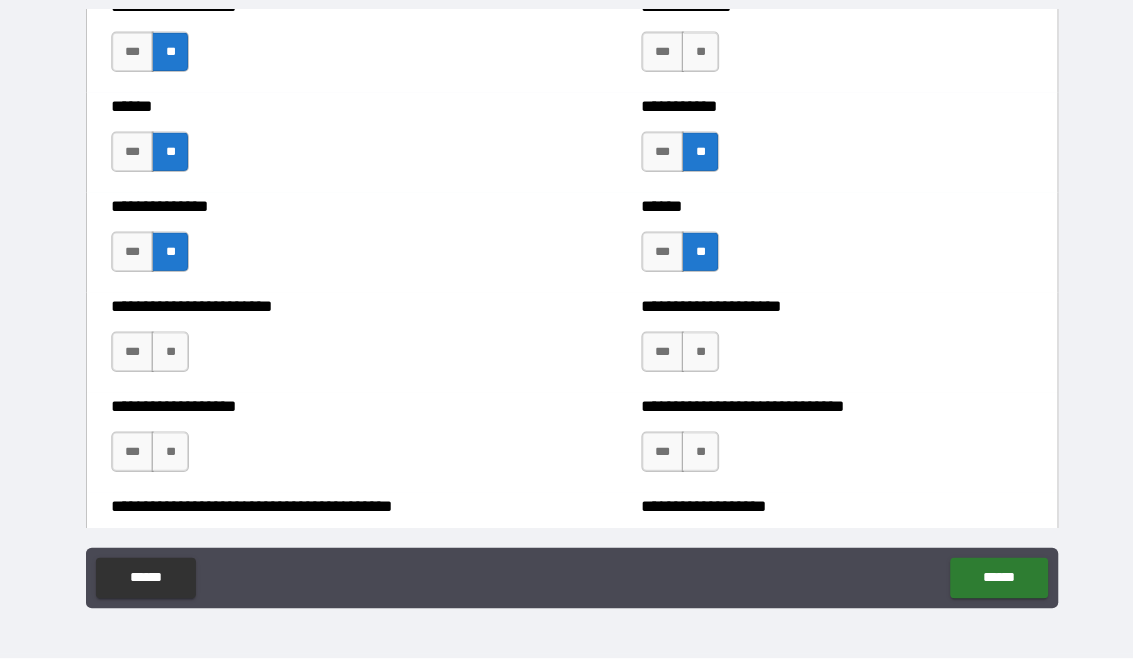scroll, scrollTop: 4632, scrollLeft: 0, axis: vertical 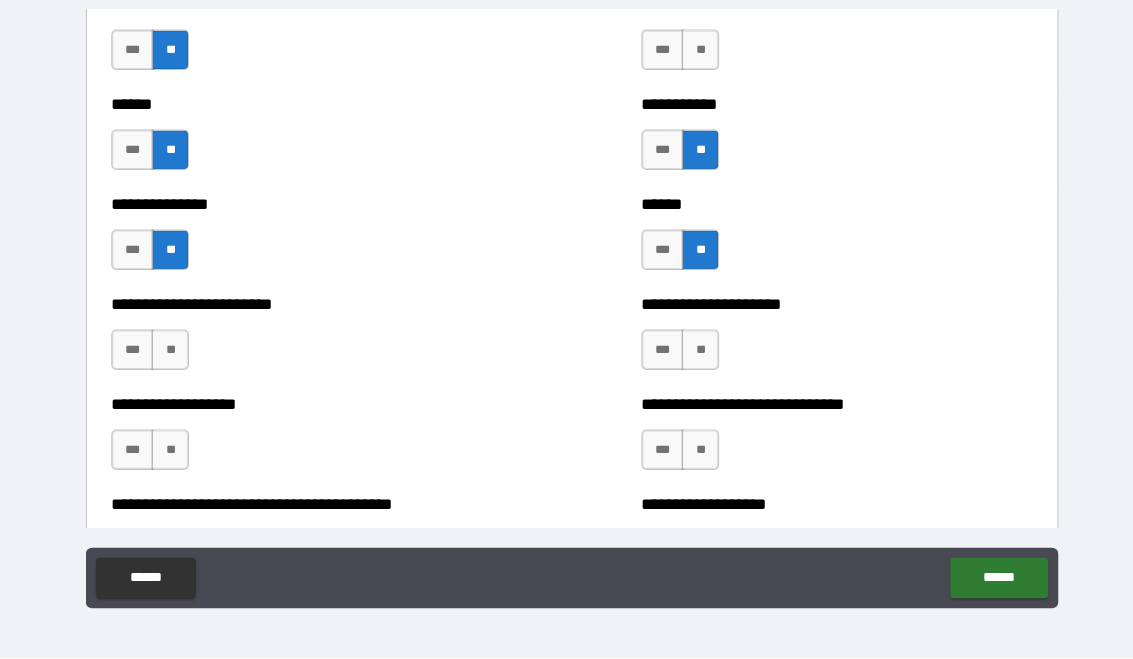 click on "**" at bounding box center (168, 353) 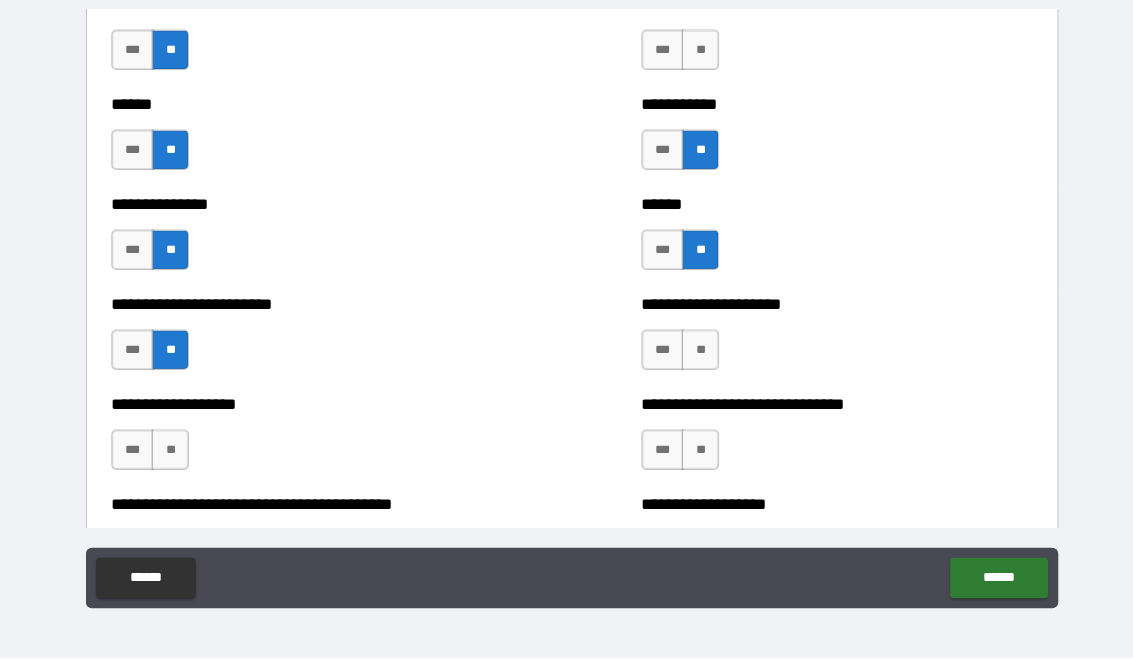 click on "**" at bounding box center (693, 353) 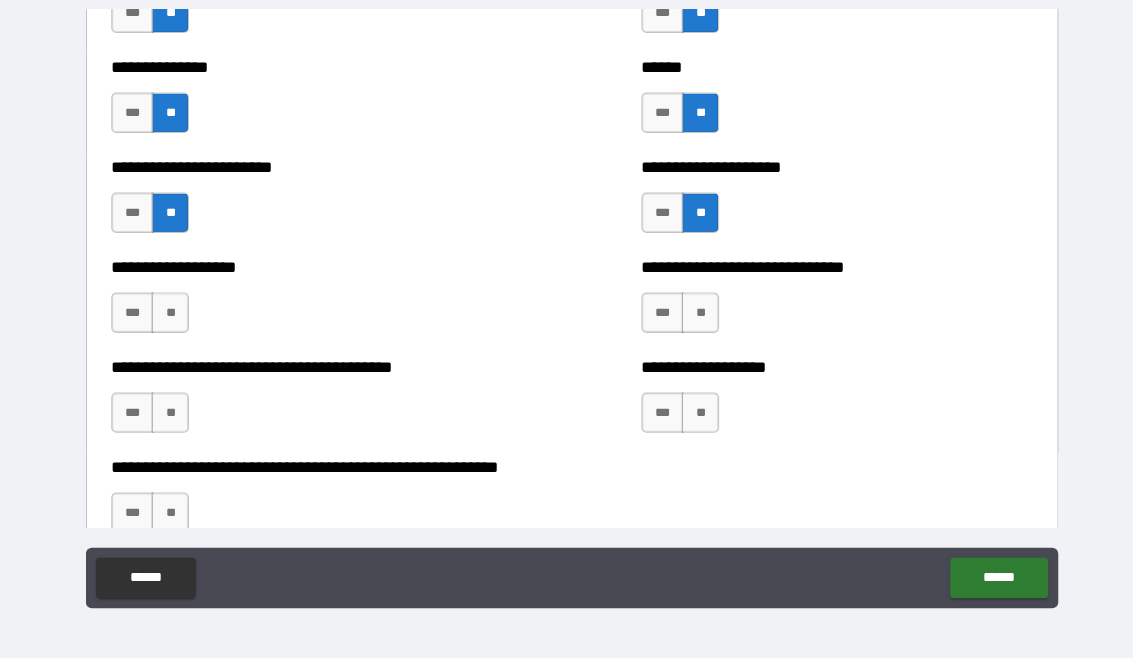 scroll, scrollTop: 4775, scrollLeft: 0, axis: vertical 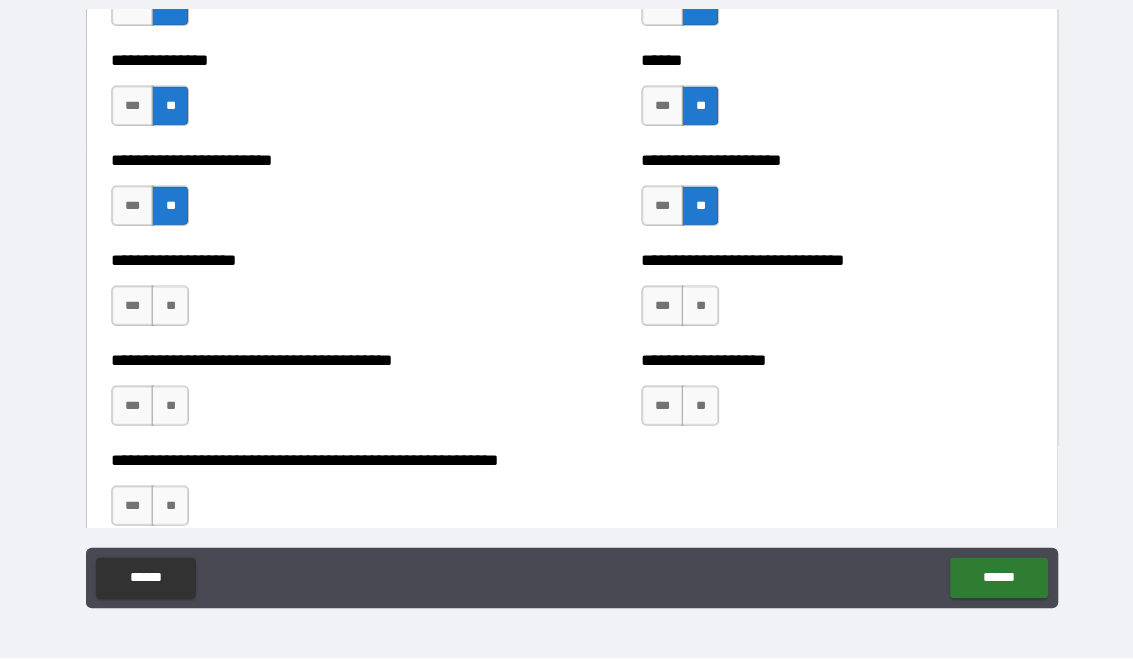 click on "**" at bounding box center (168, 309) 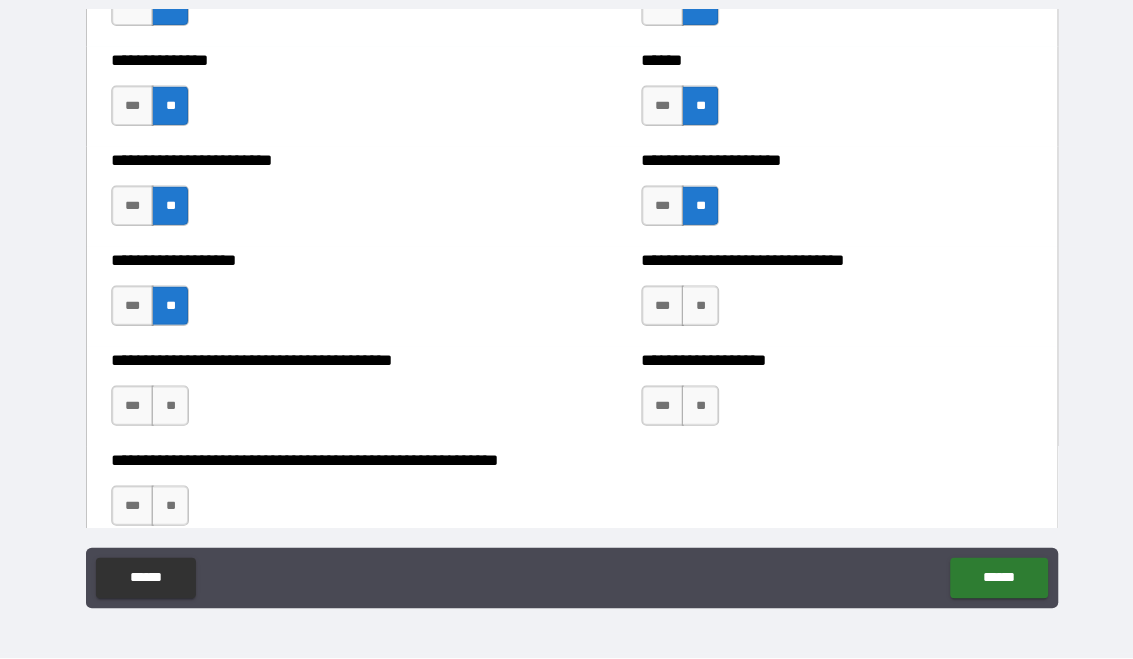 click on "**" at bounding box center [693, 309] 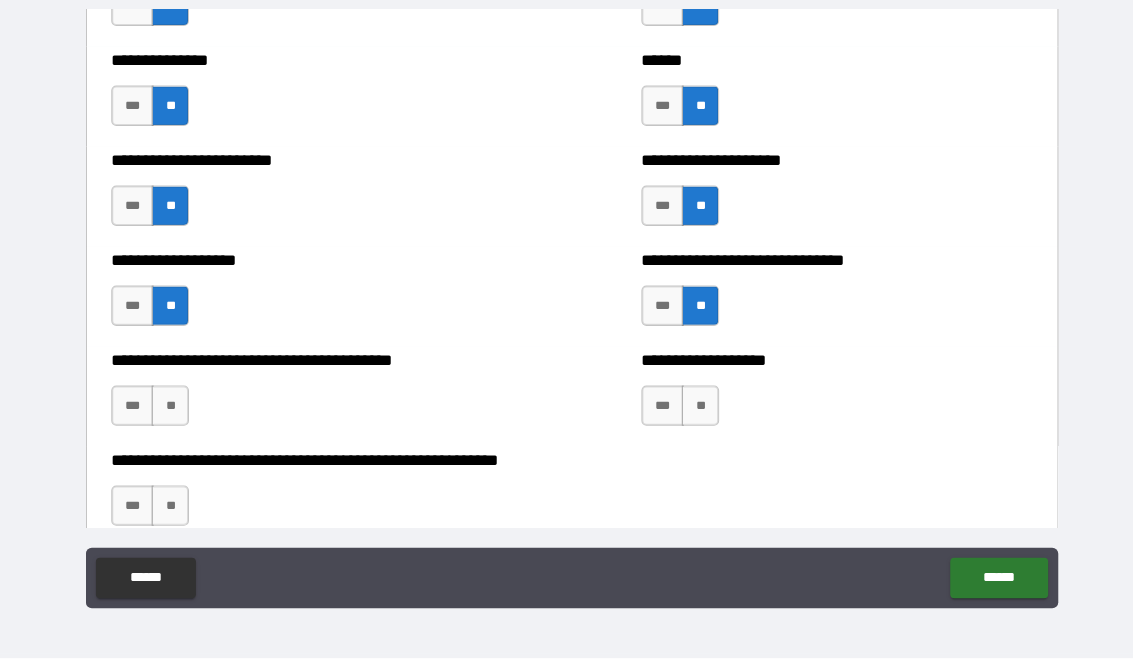click on "**" at bounding box center (693, 408) 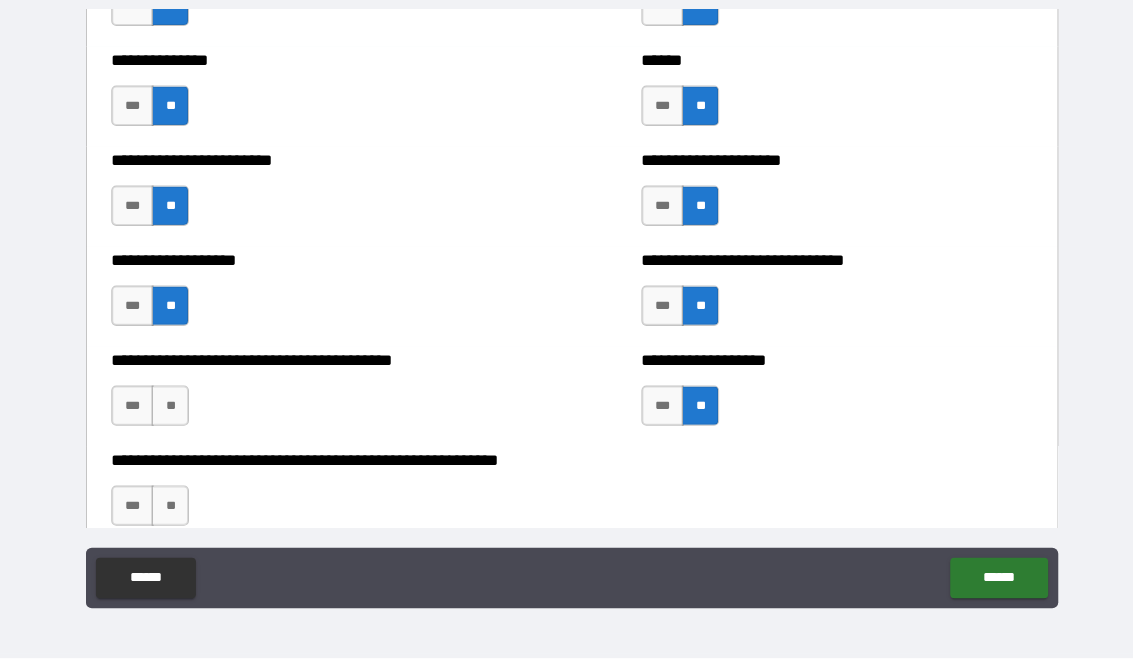 click on "**" at bounding box center (168, 408) 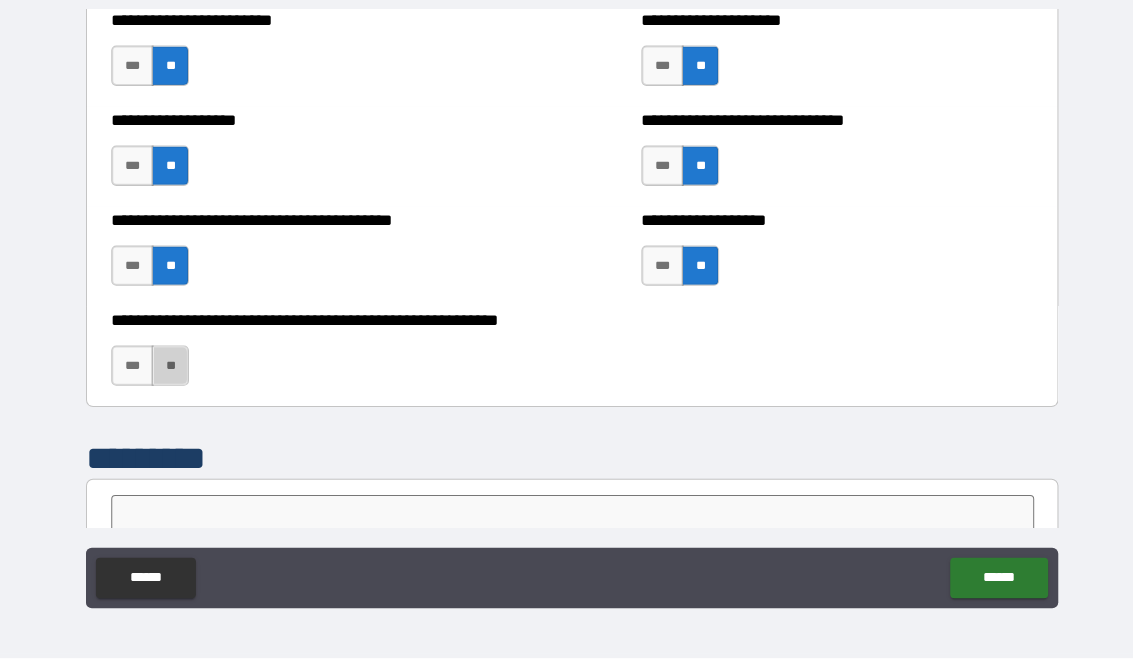 click on "**" at bounding box center [168, 369] 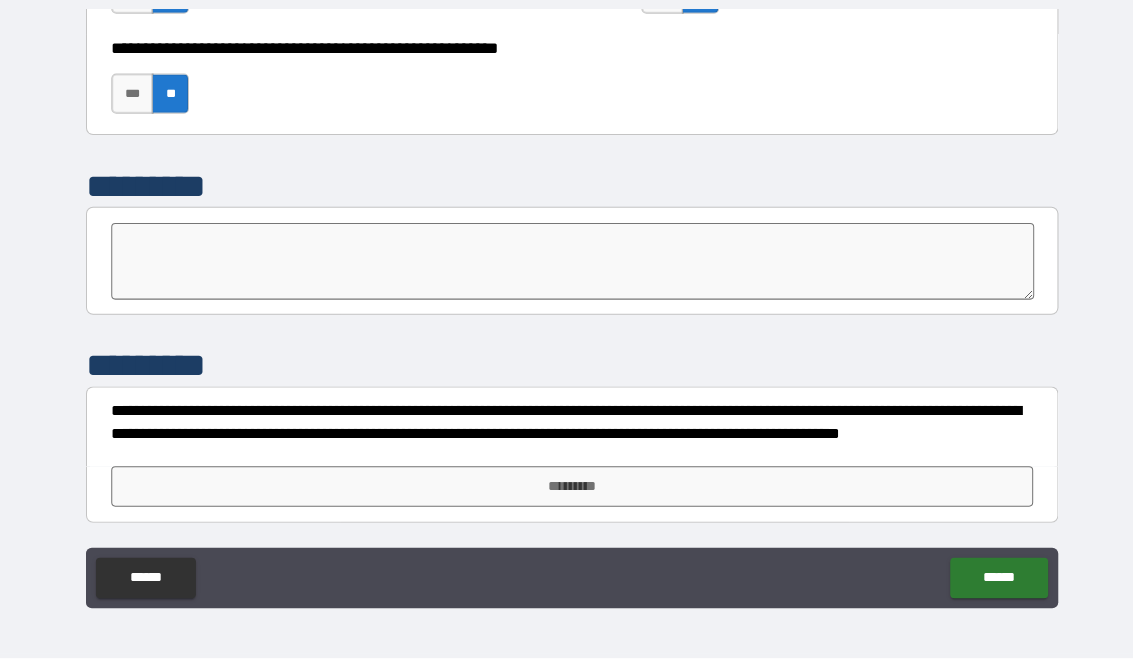 scroll, scrollTop: 5183, scrollLeft: 0, axis: vertical 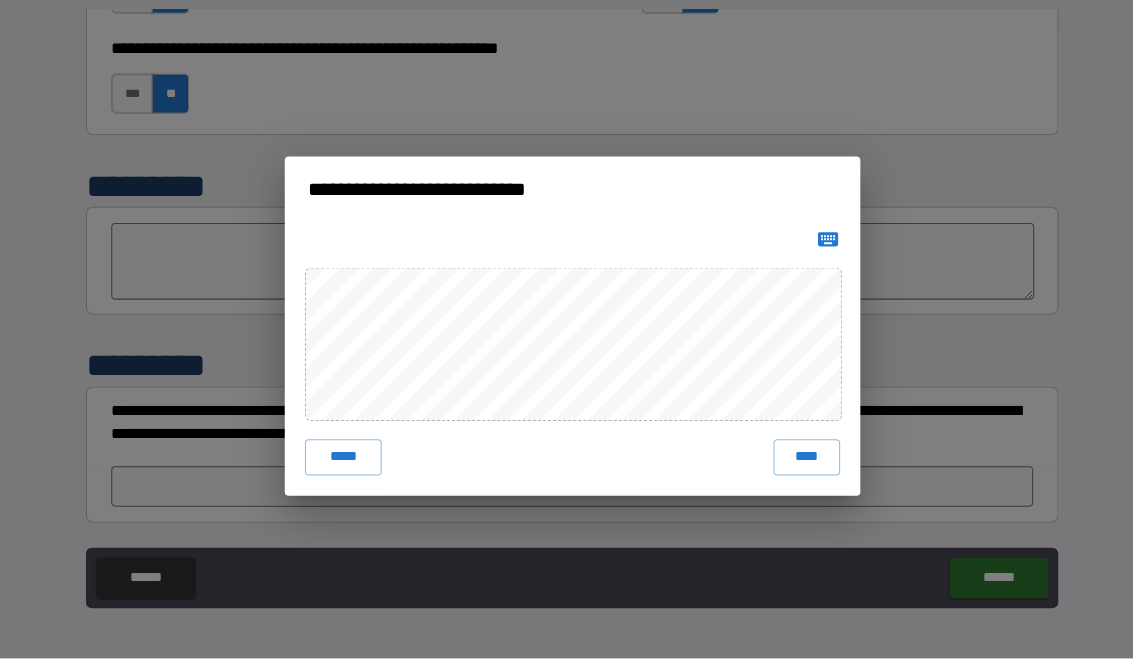 click on "****" at bounding box center (799, 460) 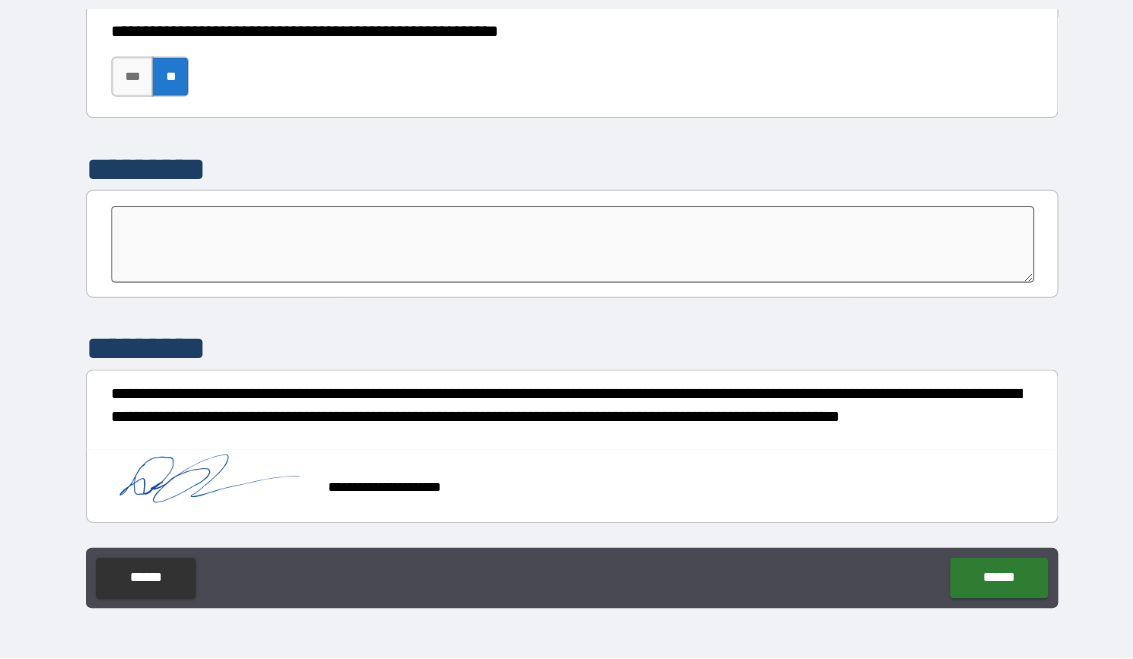 scroll, scrollTop: 5200, scrollLeft: 0, axis: vertical 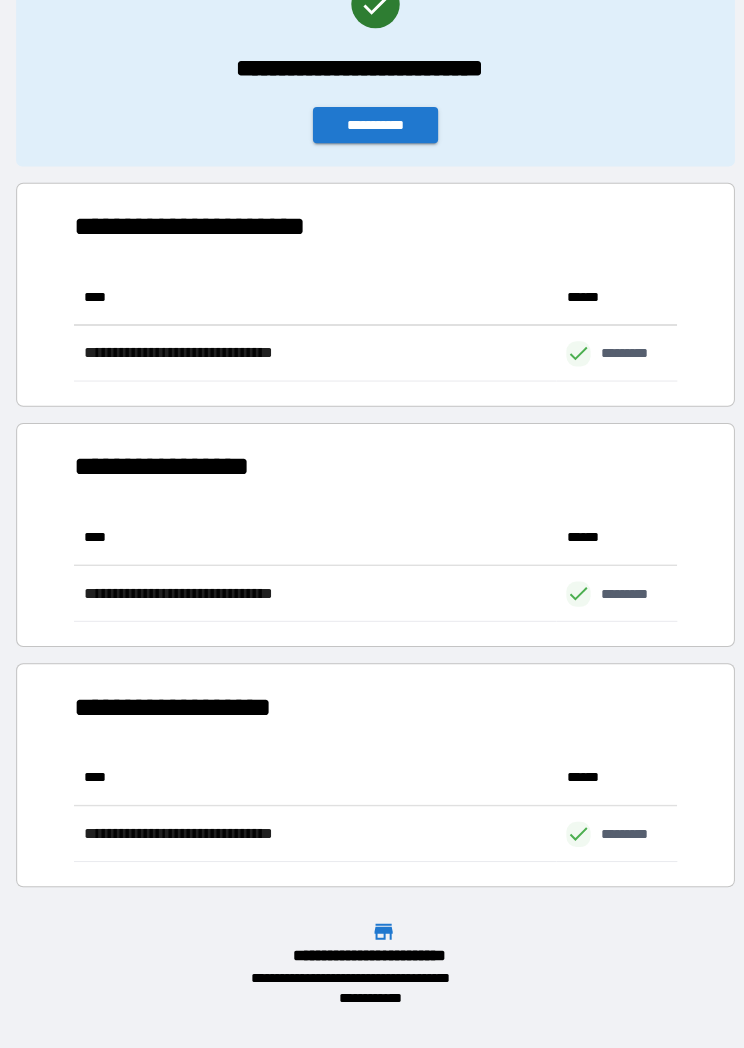 click on "**********" at bounding box center (372, 124) 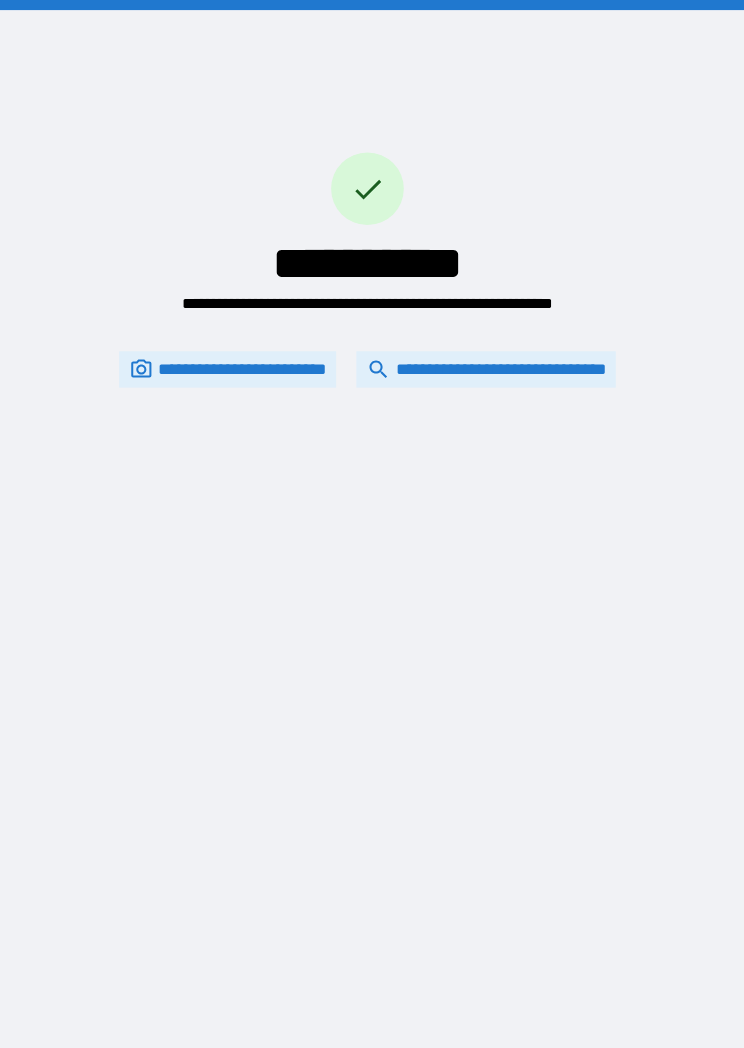 scroll, scrollTop: 0, scrollLeft: 0, axis: both 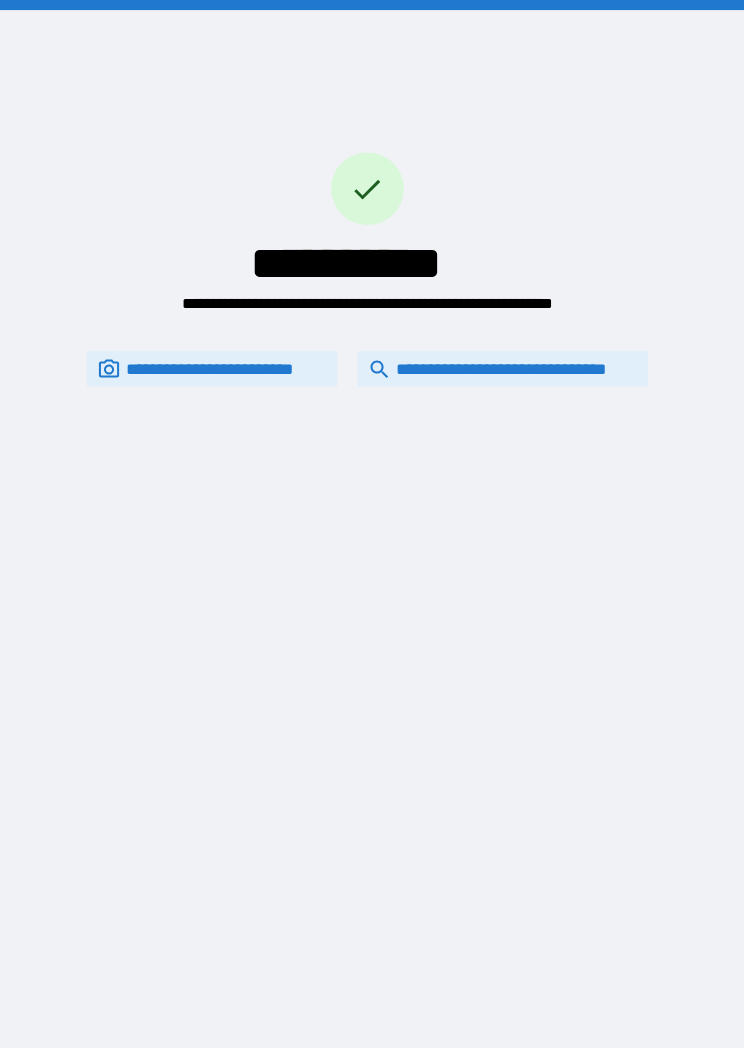 click on "**********" at bounding box center (498, 365) 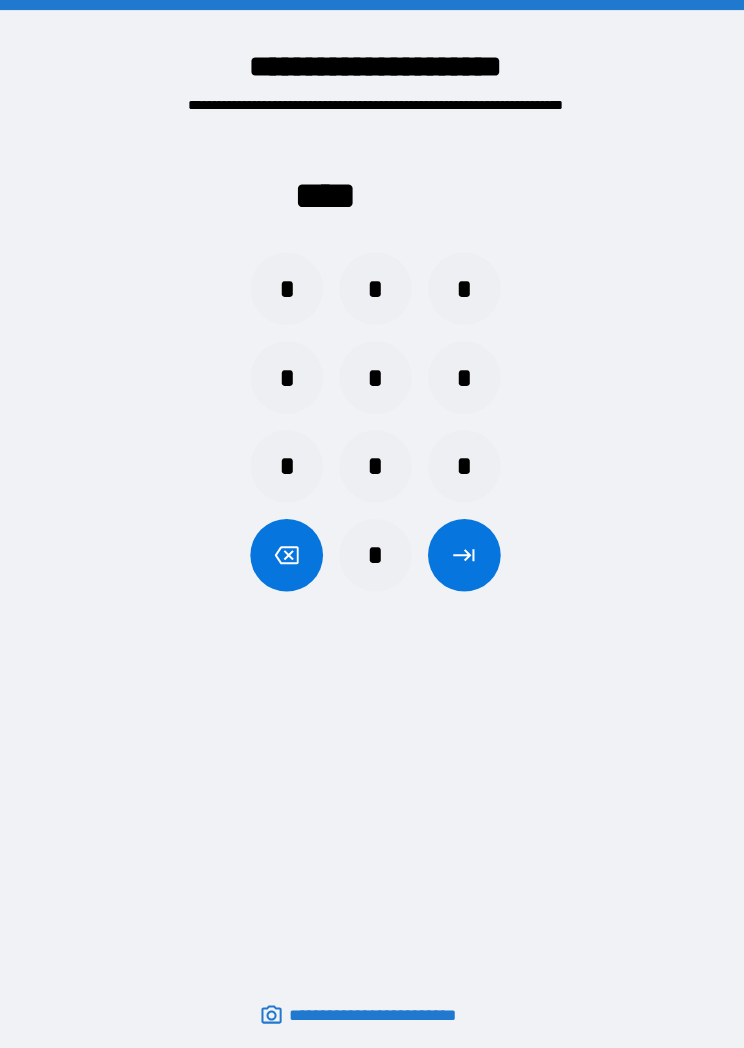click on "*" at bounding box center (284, 286) 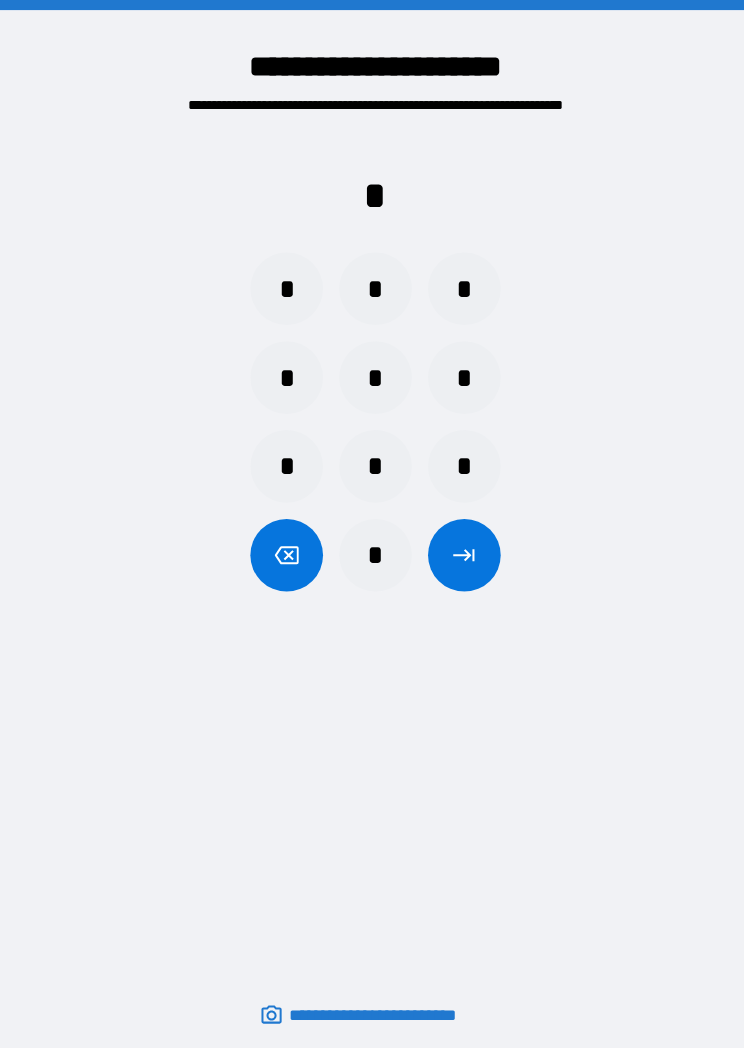 click on "*" at bounding box center (460, 374) 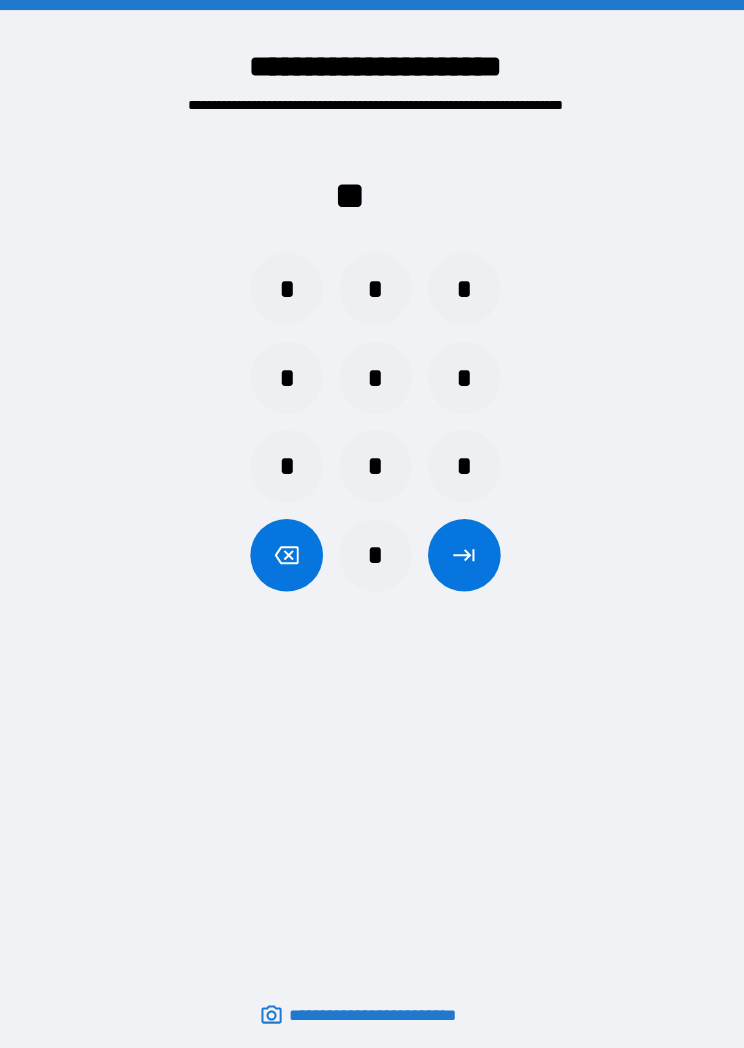 click on "*" at bounding box center (372, 550) 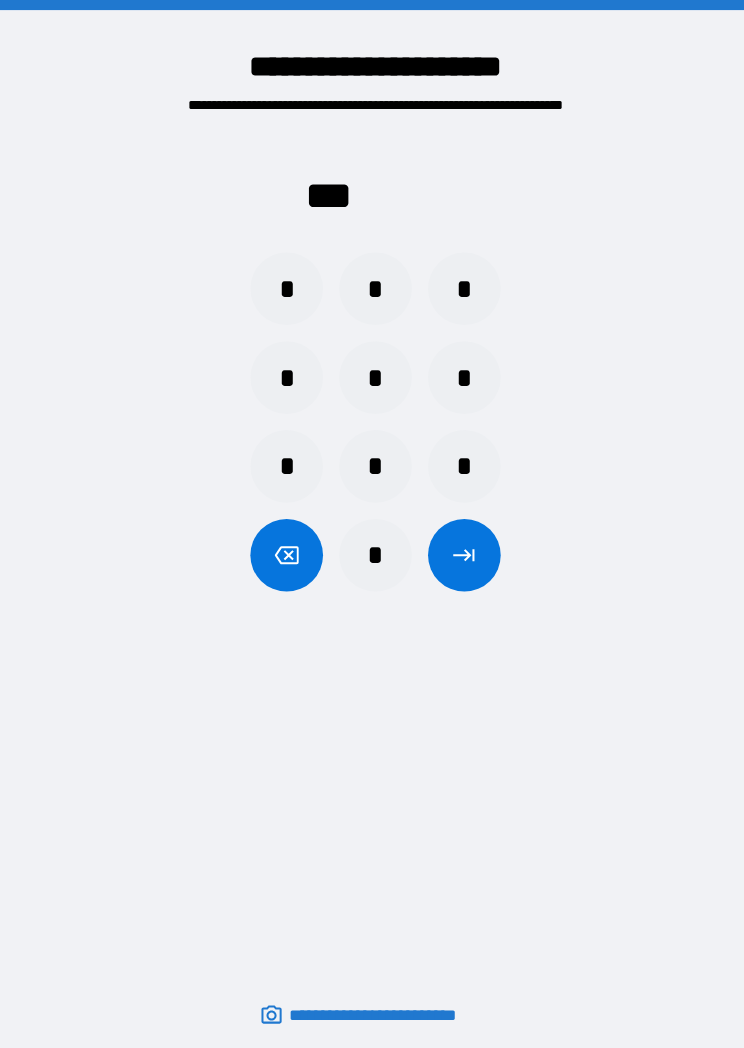 click on "*" at bounding box center (372, 550) 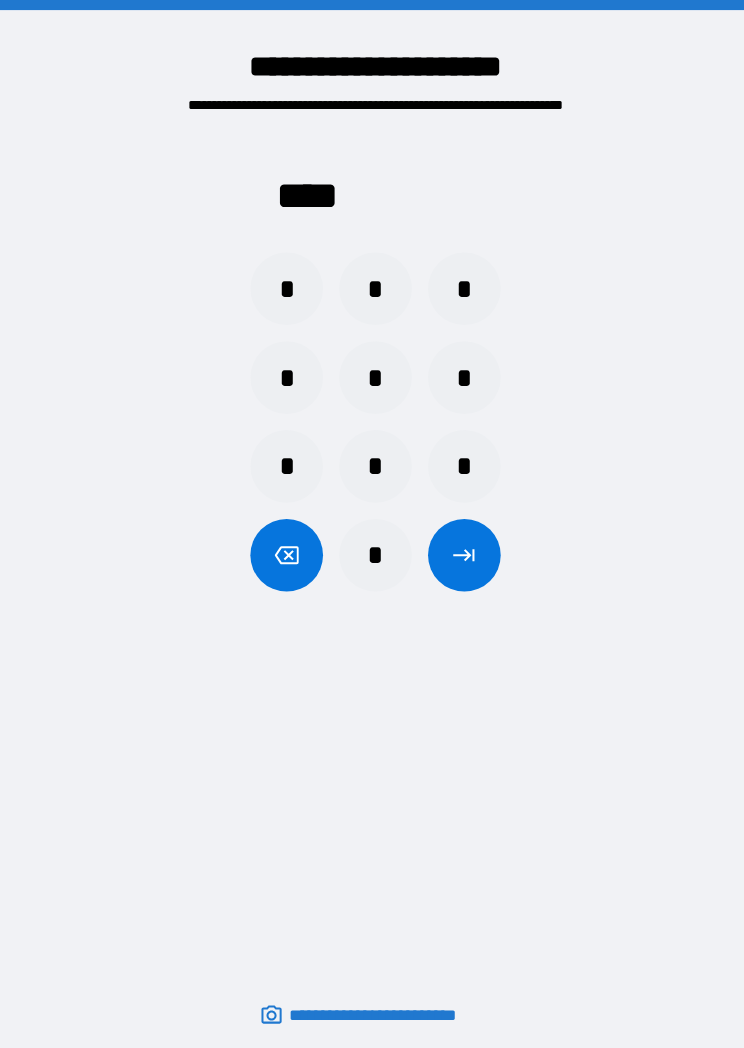 click at bounding box center [460, 550] 